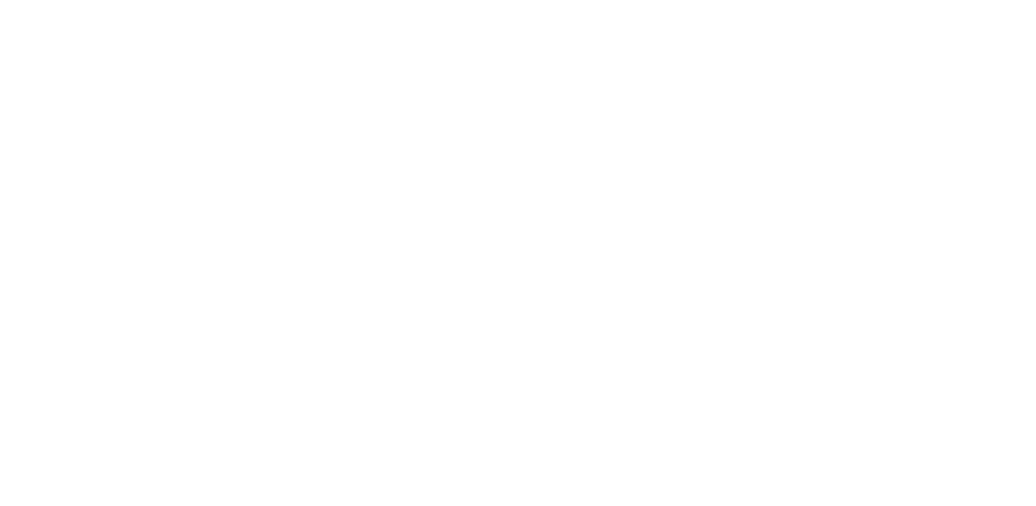 scroll, scrollTop: 0, scrollLeft: 0, axis: both 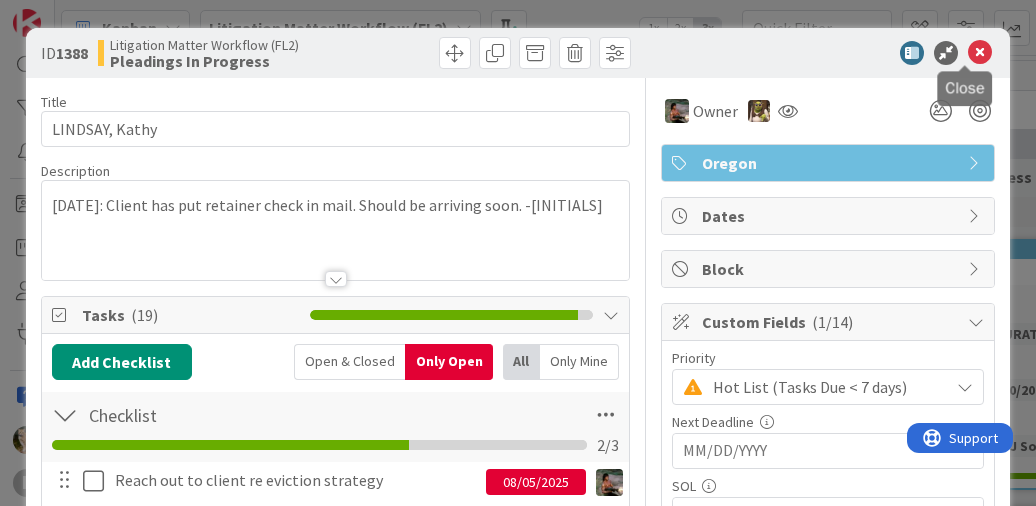 click at bounding box center [980, 53] 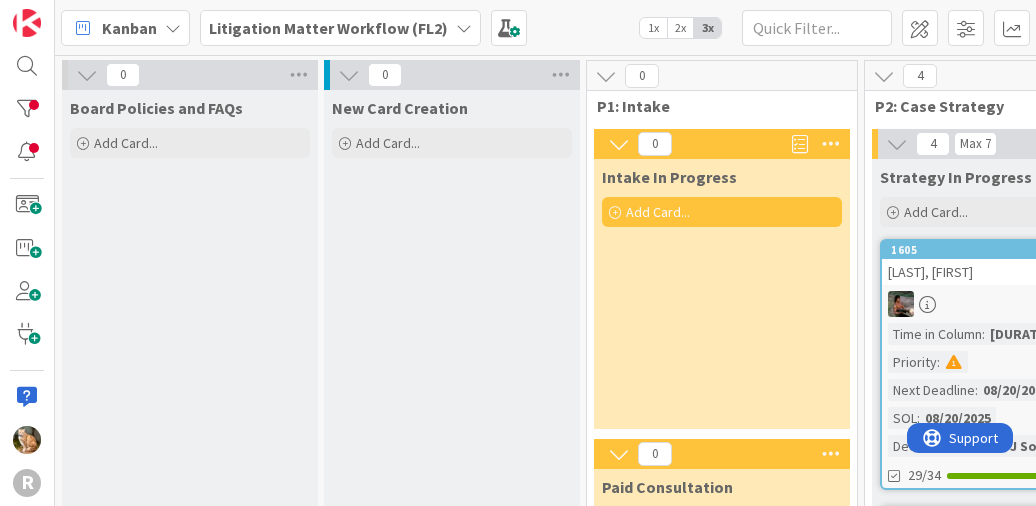 scroll, scrollTop: 0, scrollLeft: 0, axis: both 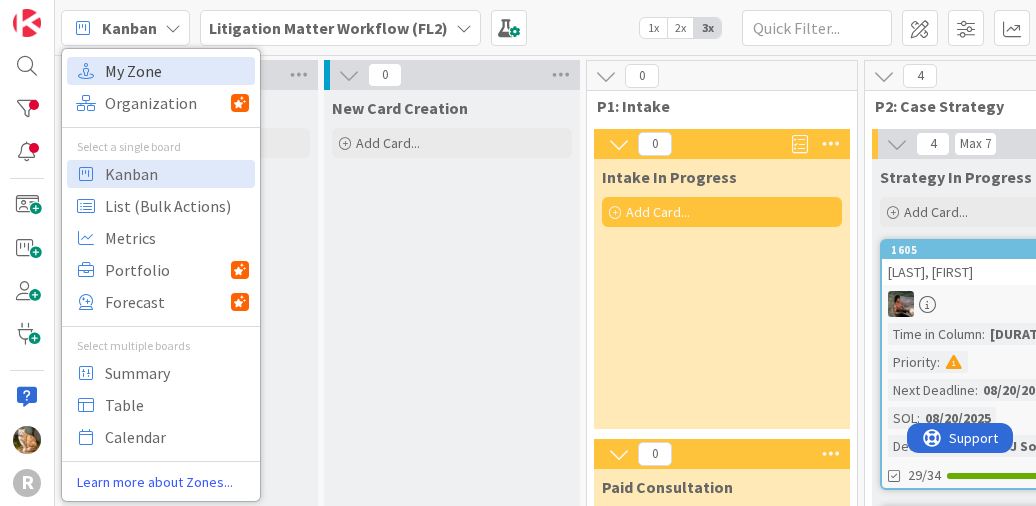 click on "My Zone" at bounding box center [177, 71] 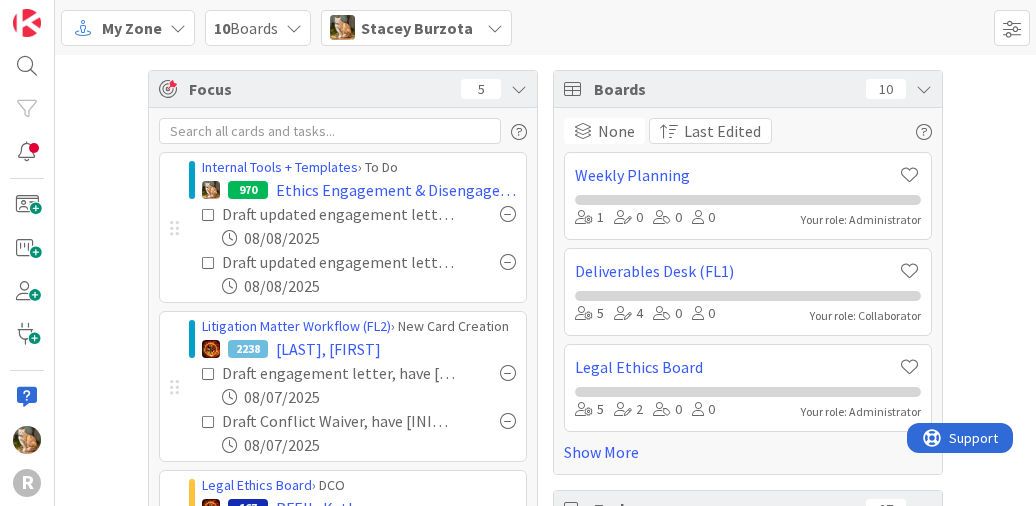scroll, scrollTop: 0, scrollLeft: 0, axis: both 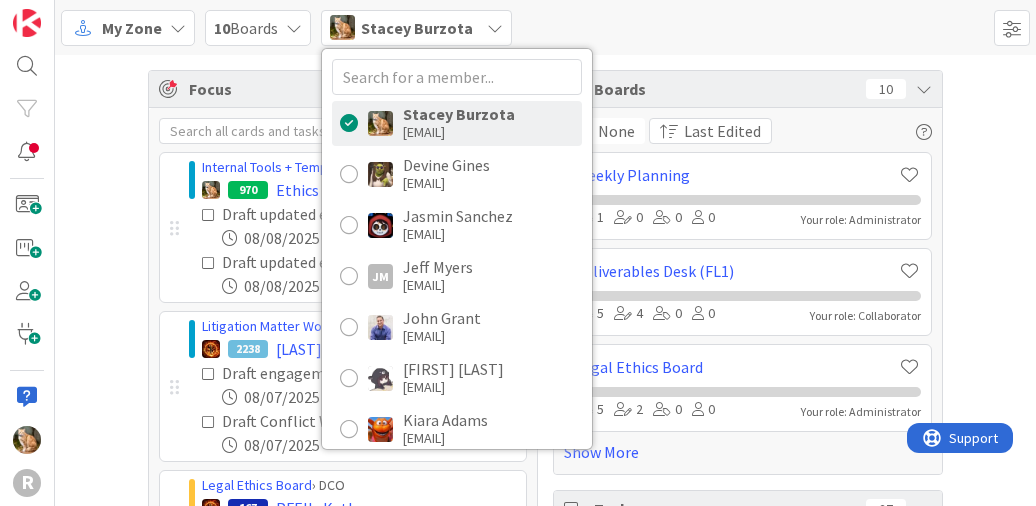 click on "My Zone 10 Boards Stacey Burzota Stacey Burzota sburzota@example.com Devine Gines dgines@example.com Jasmin Sanchez jsanchez@example.com JM Jeff Myers jmyers@example.com John Grant john@example.com Kelly Nguyen knguyen@example.com Kiara Adams kadams@example.com Max Whittington mwhittington@example.com Michael Robb mrobb@example.com Minka Laine Friesen mfriesen@example.com Nic Corbett ncorbett@example.com Ted Reuter treuter@example.com Tyler McDonald tmcdonald@example.com You can select any member of your organization, but only see board’s cards and tasks that you have access to see." at bounding box center [545, 27] 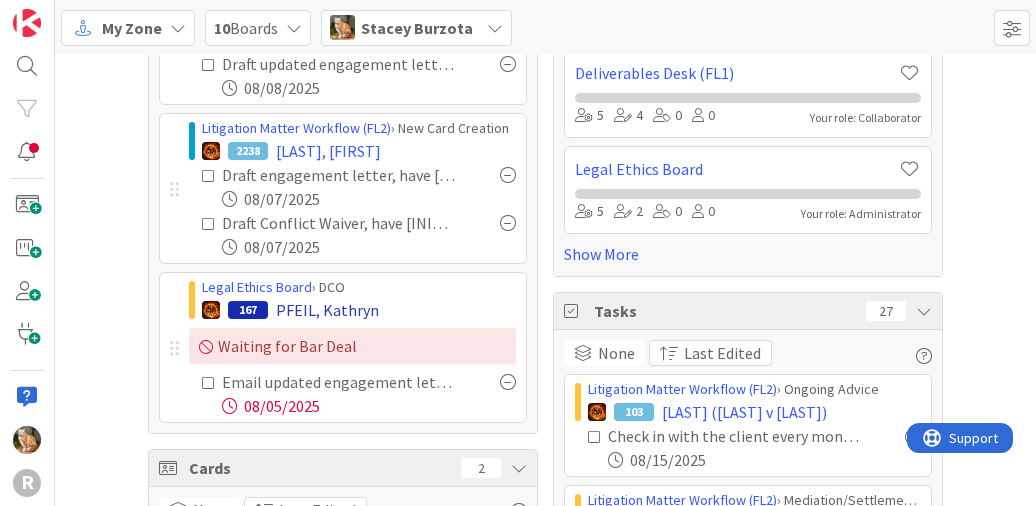 scroll, scrollTop: 199, scrollLeft: 0, axis: vertical 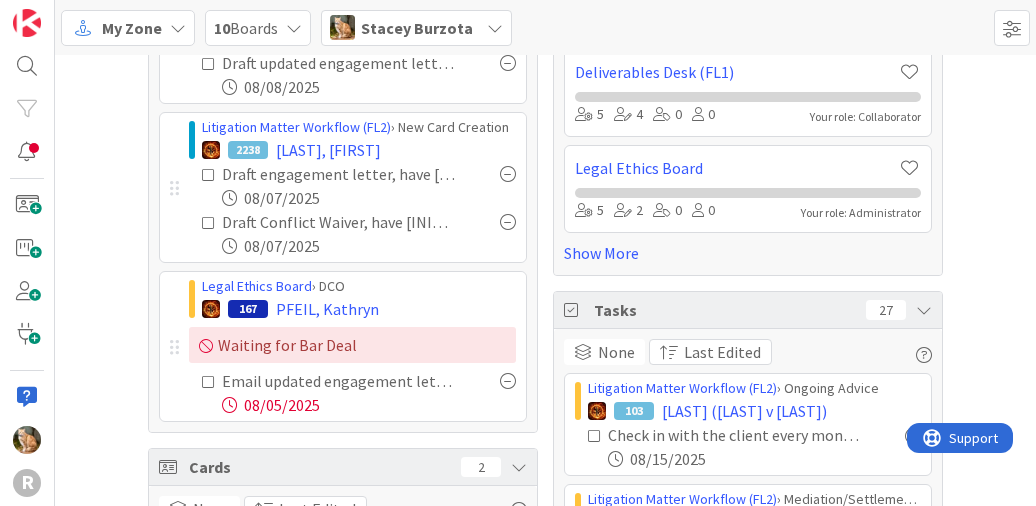 click at bounding box center [209, 175] 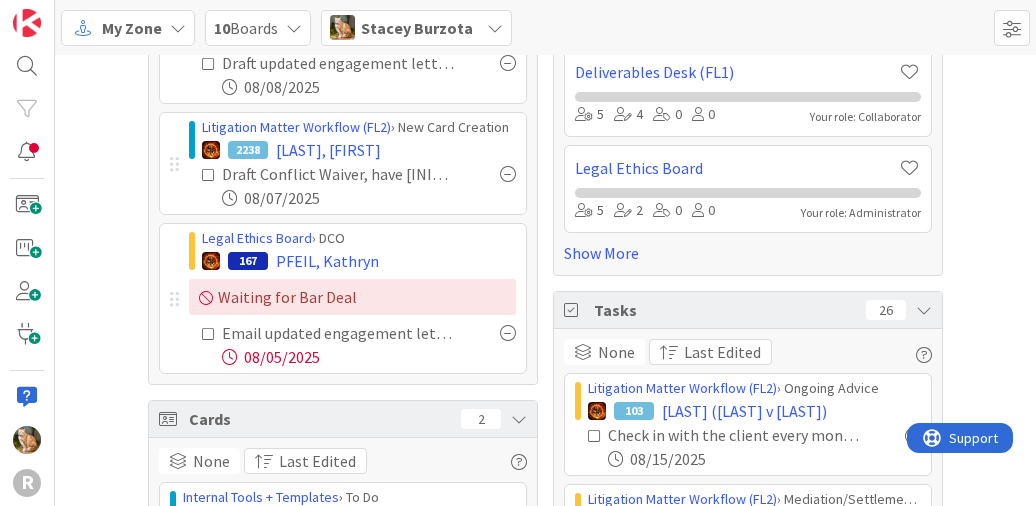 click at bounding box center (209, 175) 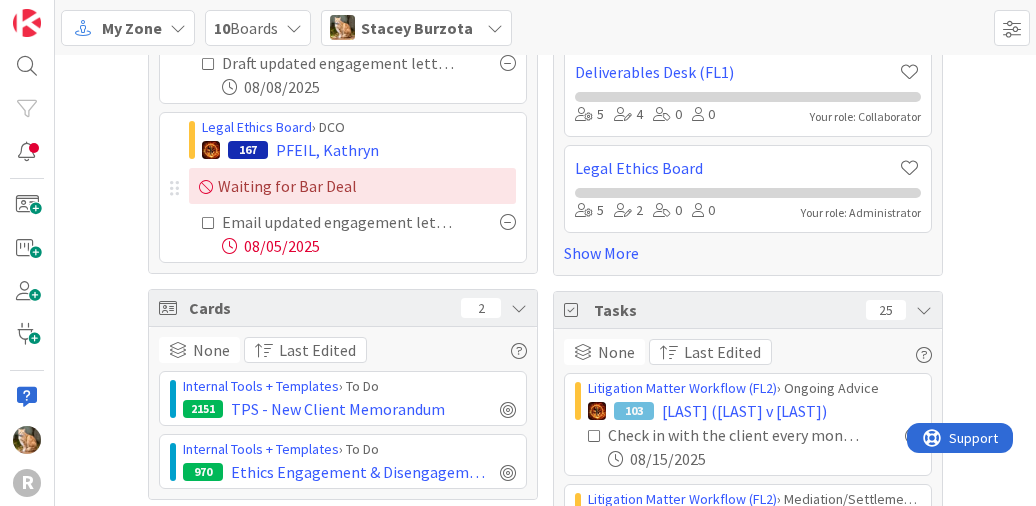 click at bounding box center (209, 223) 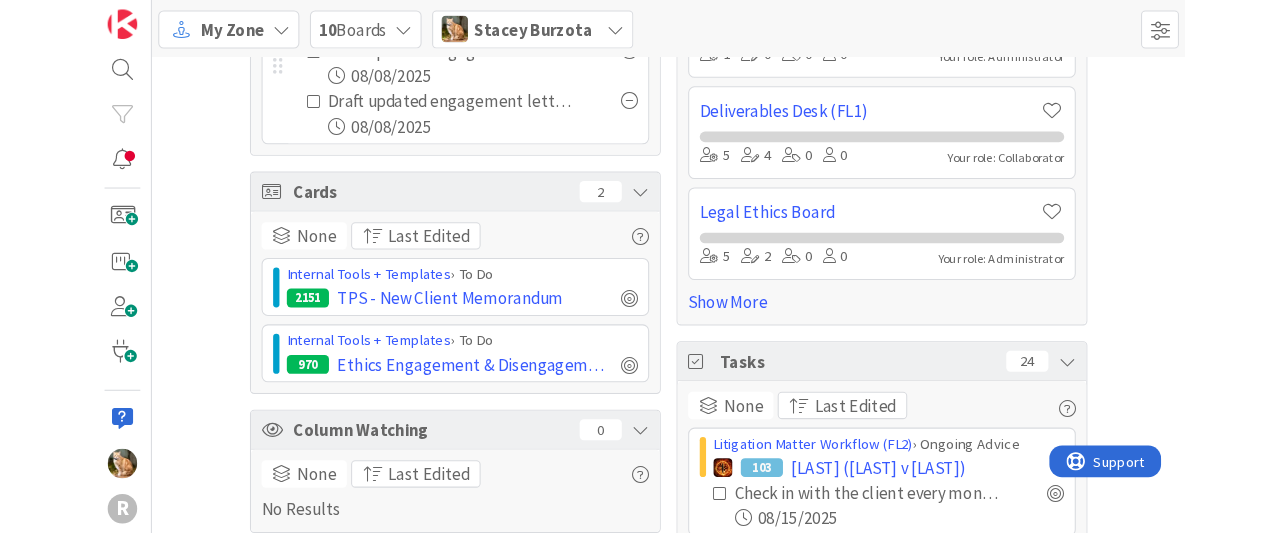scroll, scrollTop: 0, scrollLeft: 0, axis: both 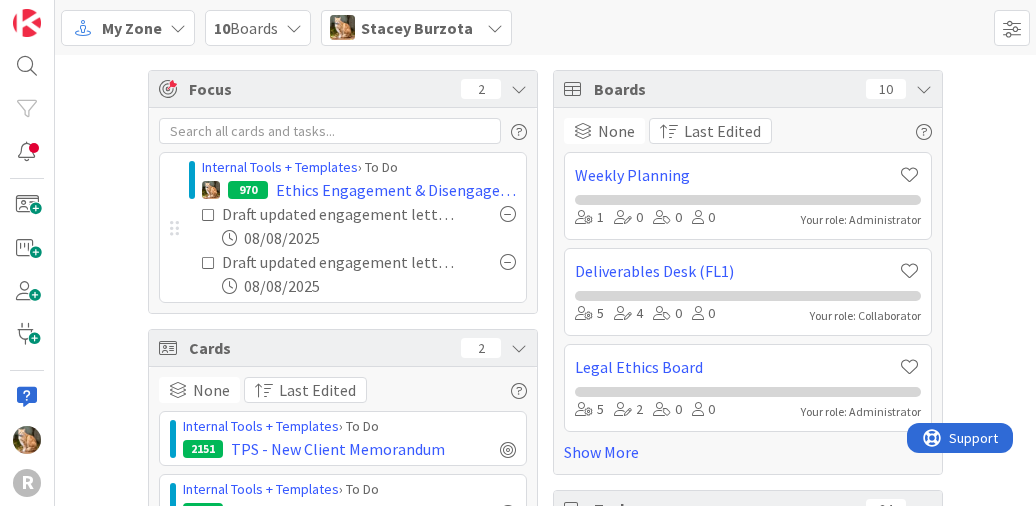 click at bounding box center (495, 28) 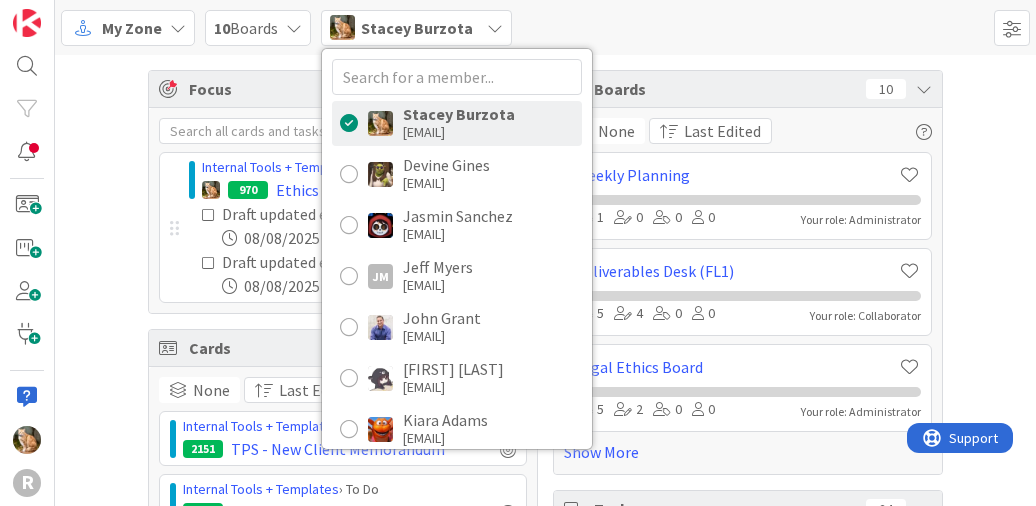 click on "My Zone 10 Boards Stacey Burzota Stacey Burzota sburzota@example.com Devine Gines dgines@example.com Jasmin Sanchez jsanchez@example.com JM Jeff Myers jmyers@example.com John Grant john@example.com Kelly Nguyen knguyen@example.com Kiara Adams kadams@example.com Max Whittington mwhittington@example.com Michael Robb mrobb@example.com Minka Laine Friesen mfriesen@example.com Nic Corbett ncorbett@example.com Ted Reuter treuter@example.com Tyler McDonald tmcdonald@example.com You can select any member of your organization, but only see board’s cards and tasks that you have access to see." at bounding box center [545, 27] 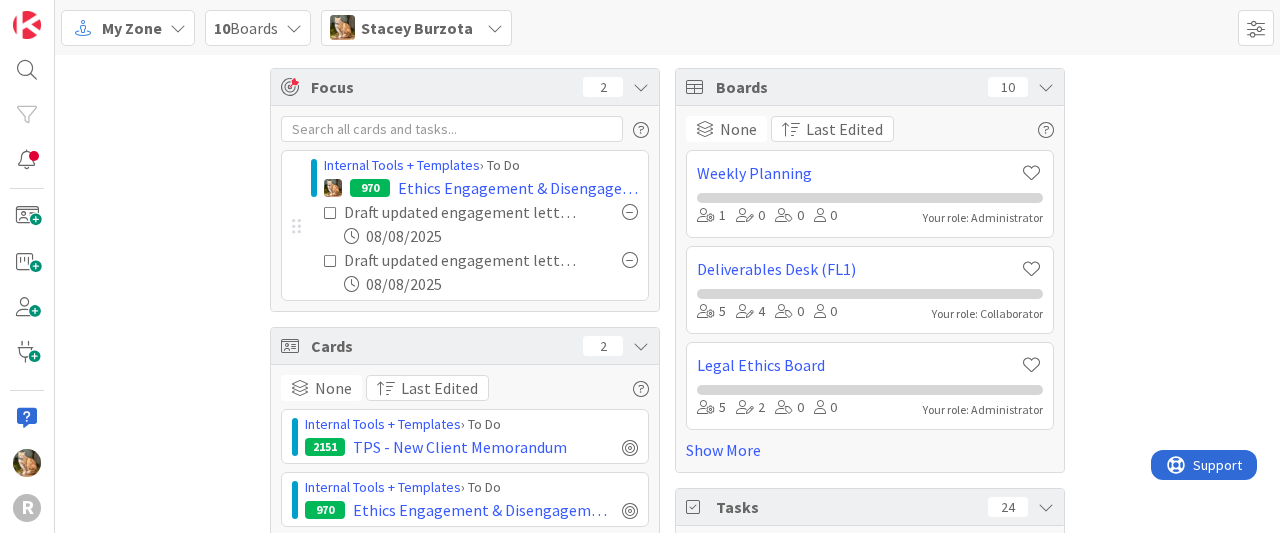 scroll, scrollTop: 0, scrollLeft: 0, axis: both 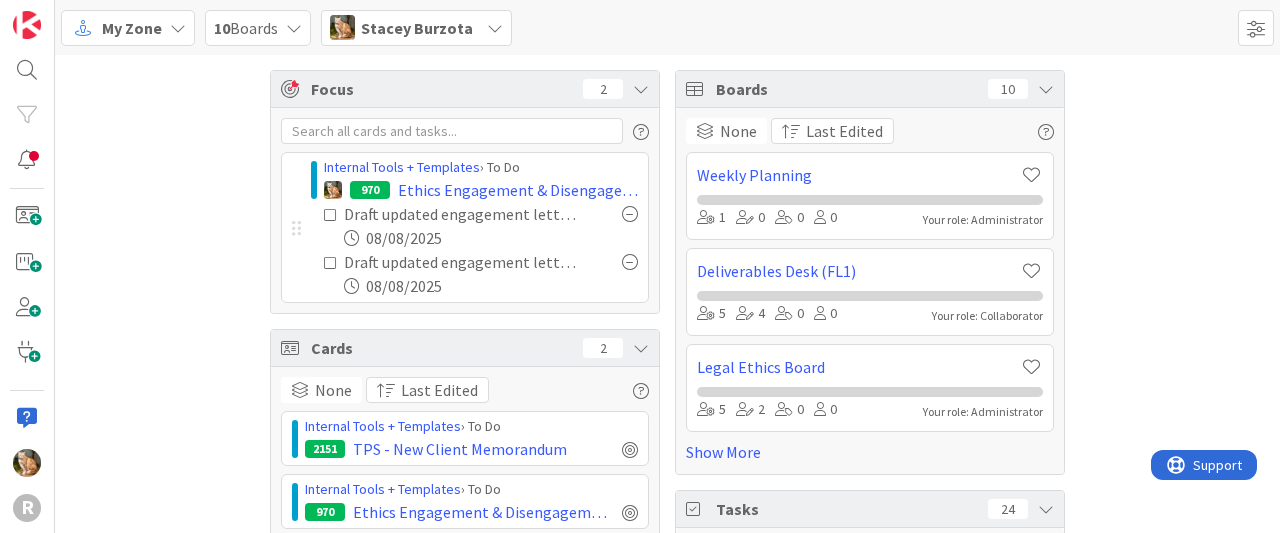 click at bounding box center (495, 28) 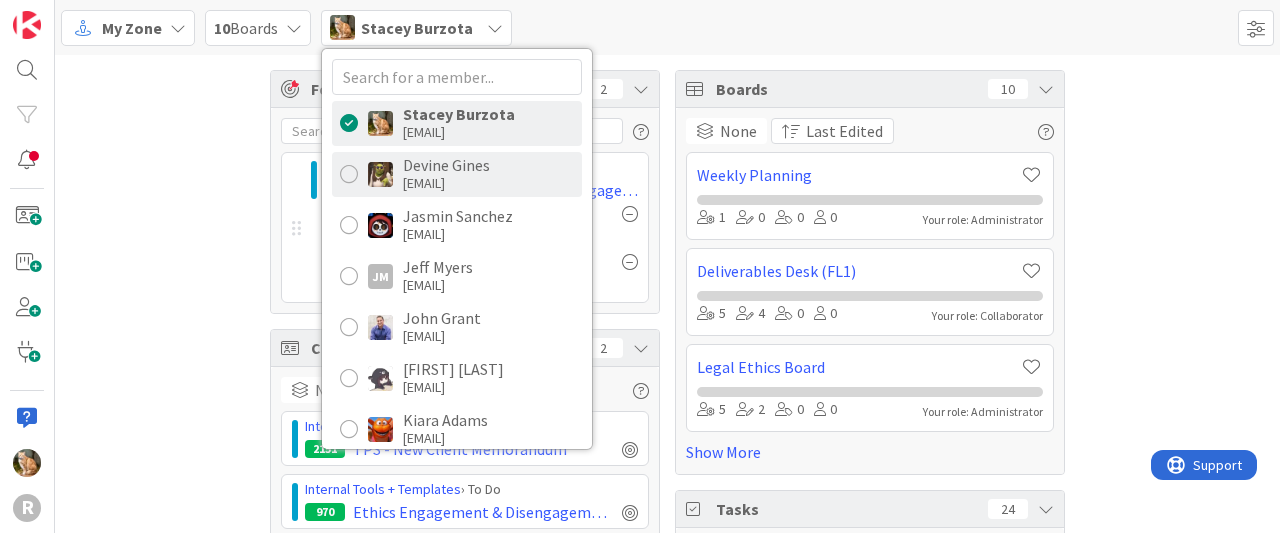 click on "[EMAIL]" at bounding box center [446, 183] 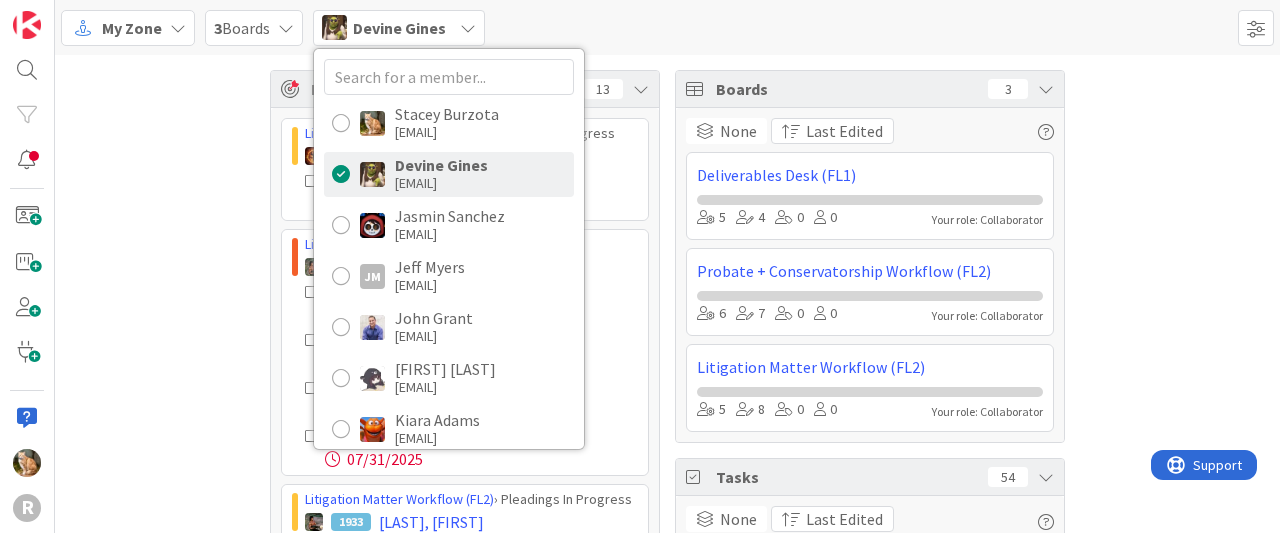 click on "Focus 13 Litigation Matter Workflow (FL2)  › Appeal In Progress 70 [LAST], [FIRST] File Limited Judgment if not objections by [DATE] [DATE] Litigation Matter Workflow (FL2)  › Trial Queue 802 [LAST], [FIRST] Curate and add new exhibit to list and binders [DATE] Follow up with [LAST] re trial prep phone call [DATE] Contact potential witness - [FIRST] [LAST] [DATE] Received confirmation of service for witness subpoena's [DATE] Litigation Matter Workflow (FL2)  › Pleadings In Progress 1933 [LAST], [FIRST] Curate new documents from [FIRST] [LAST] [DATE] Show More Cards 0 None Last Edited No Results Column Watching 0 None Last Edited No Results Boards 3 None Last Edited Deliverables Desk (FL1) 5 4 0 0 Your role:  Collaborator Probate + Conservatorship Workflow (FL2) 6 7 0 0 Your role:  Collaborator Litigation Matter Workflow (FL2) 5 8 0 0 Your role:  Collaborator Tasks 54 None Last Edited Litigation Matter Workflow (FL2)  › Closing In Progress 94 [FIRST] [LAST] (Periodic Advice) [DATE] 1933" at bounding box center [667, 561] 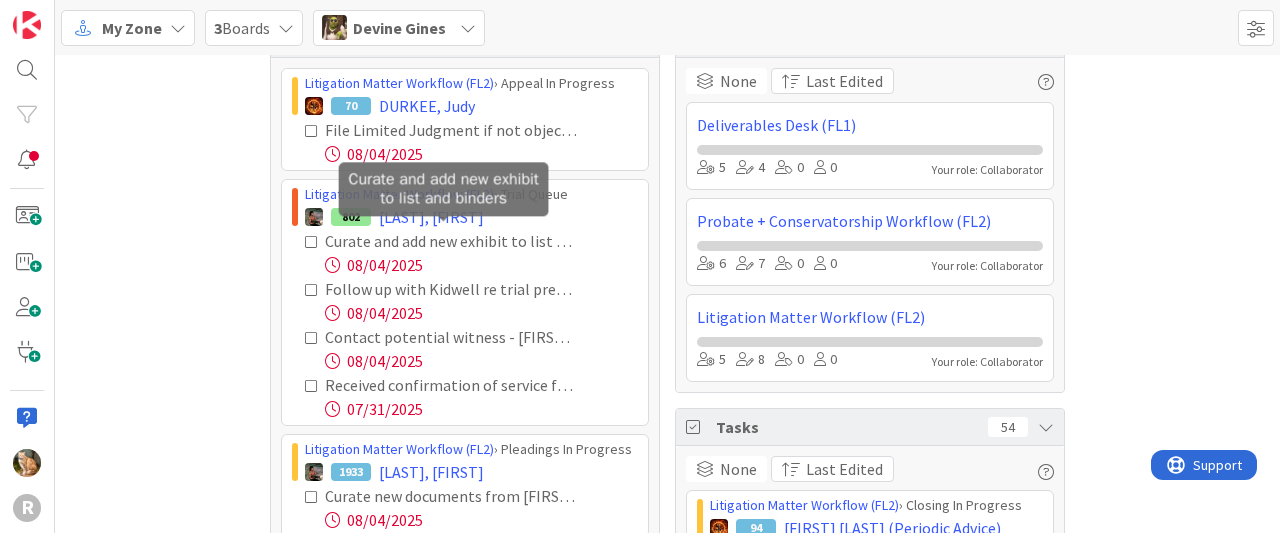 scroll, scrollTop: 0, scrollLeft: 0, axis: both 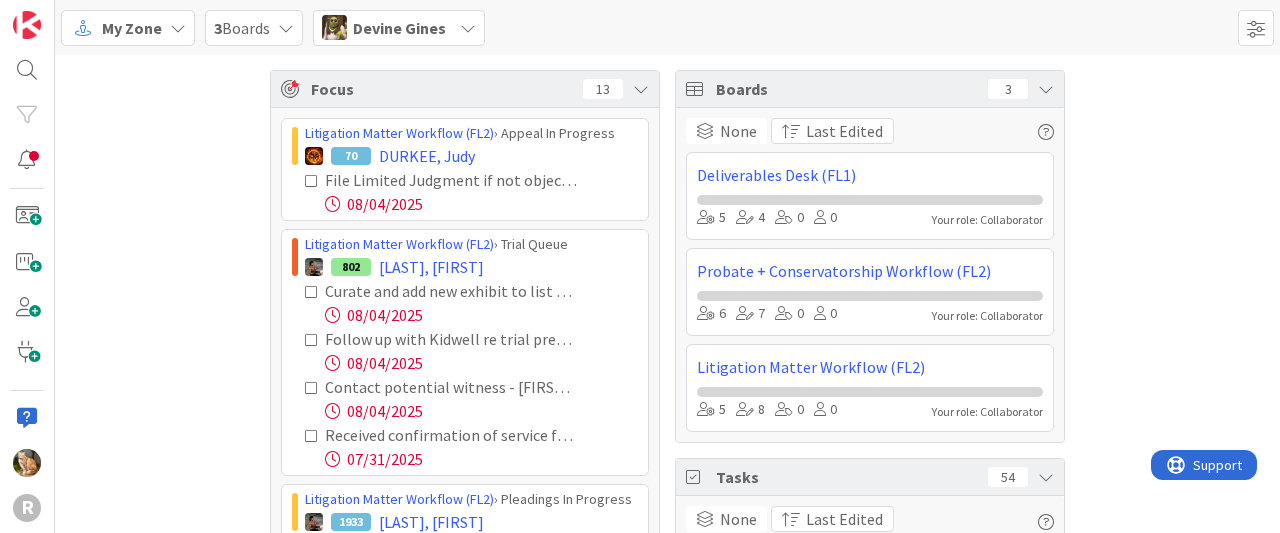click at bounding box center [312, 181] 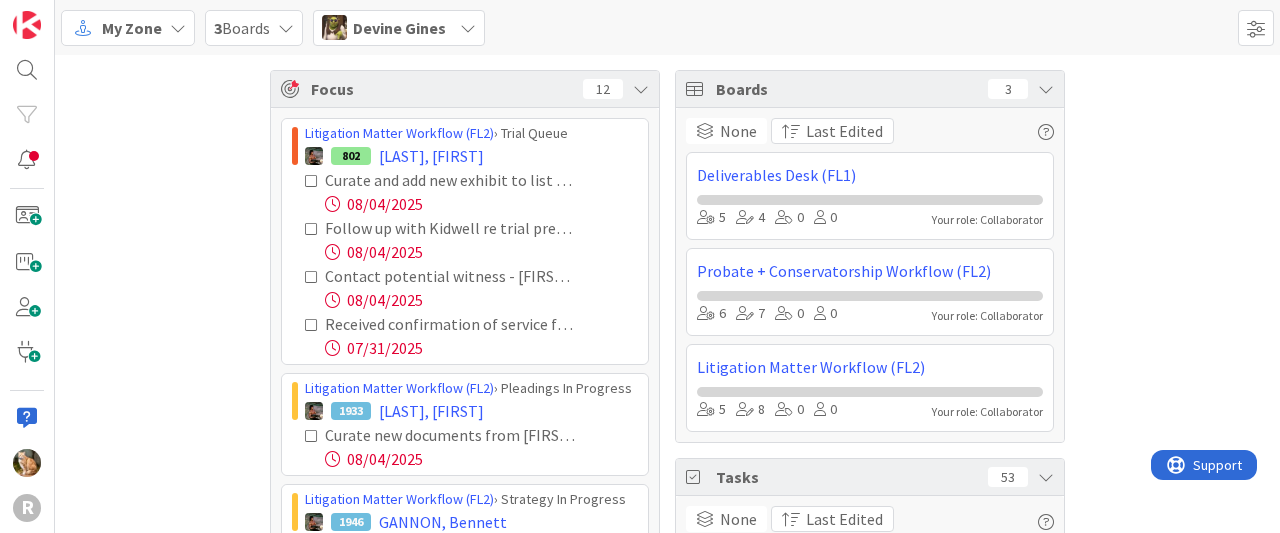 click at bounding box center (312, 229) 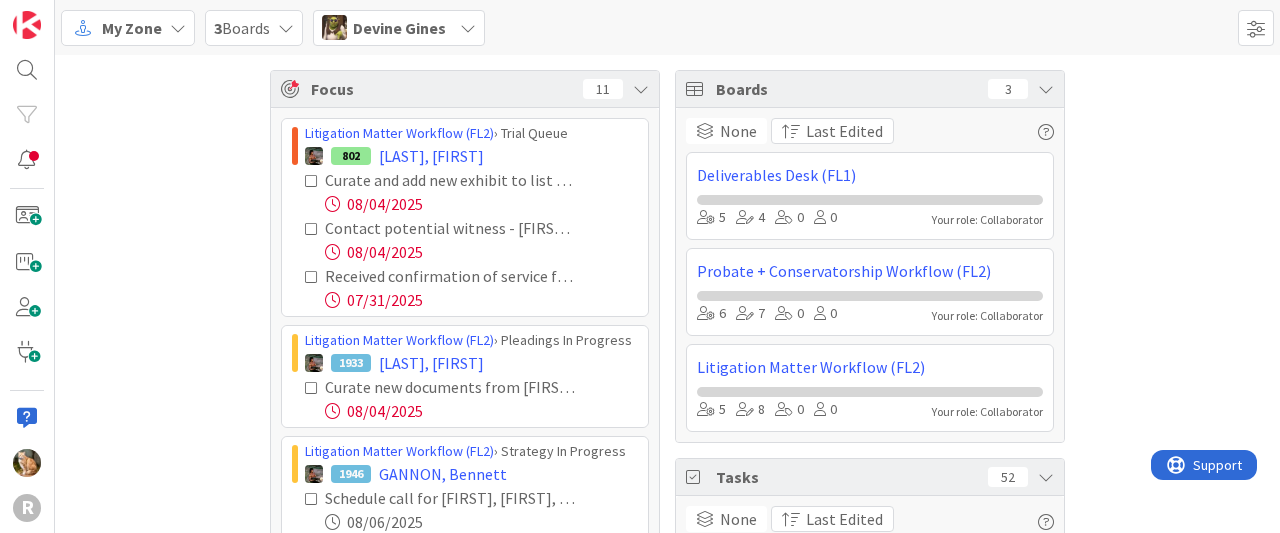 click at bounding box center (312, 229) 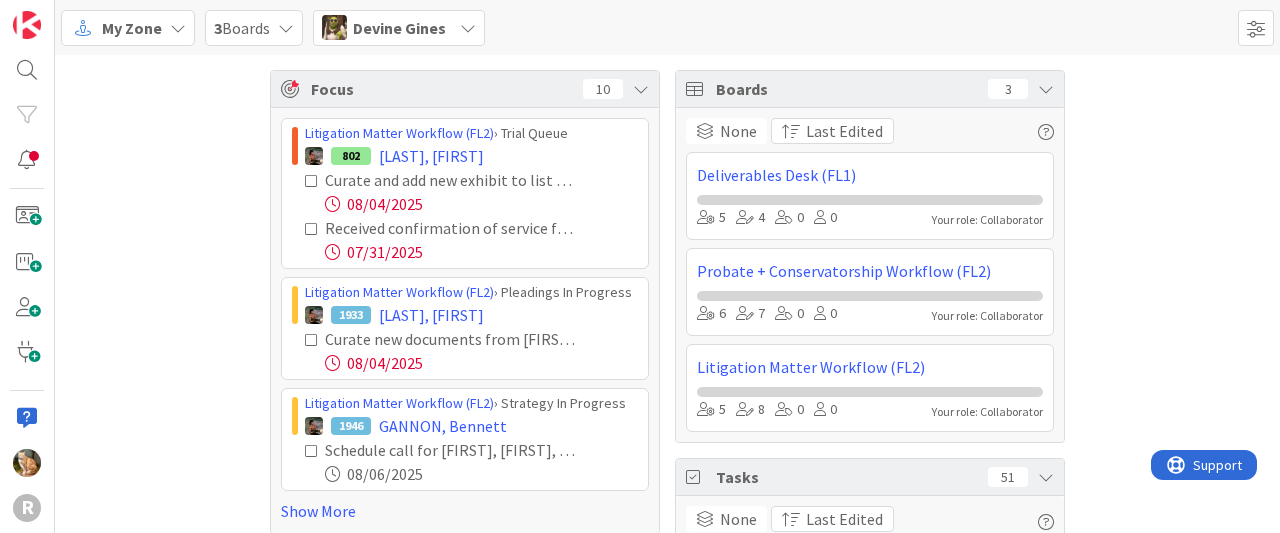 click at bounding box center (312, 229) 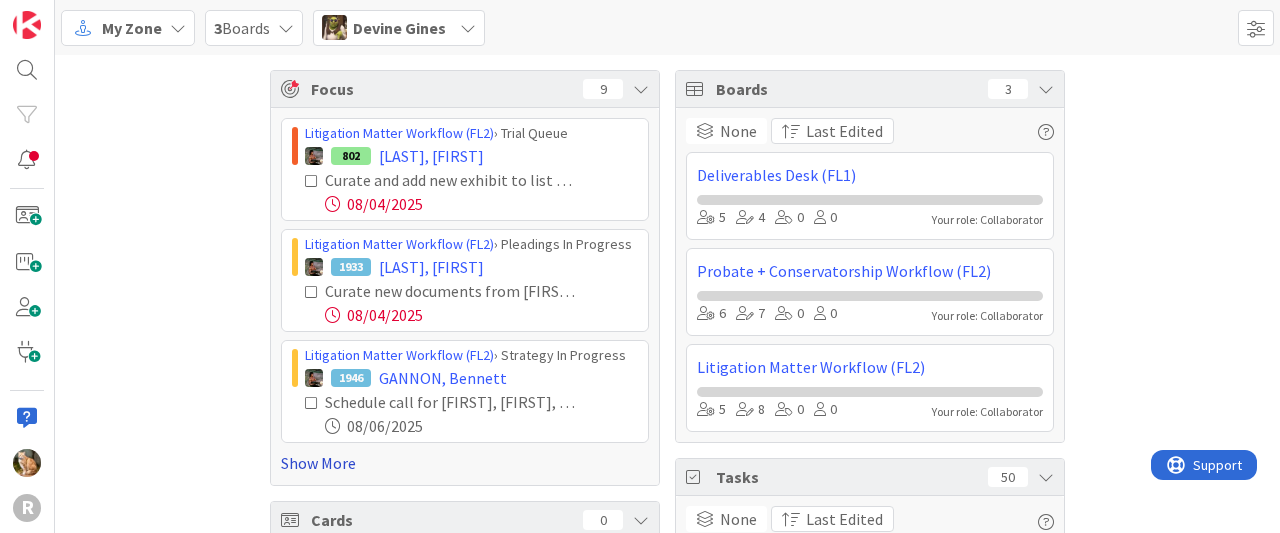 click on "Show More" at bounding box center [465, 463] 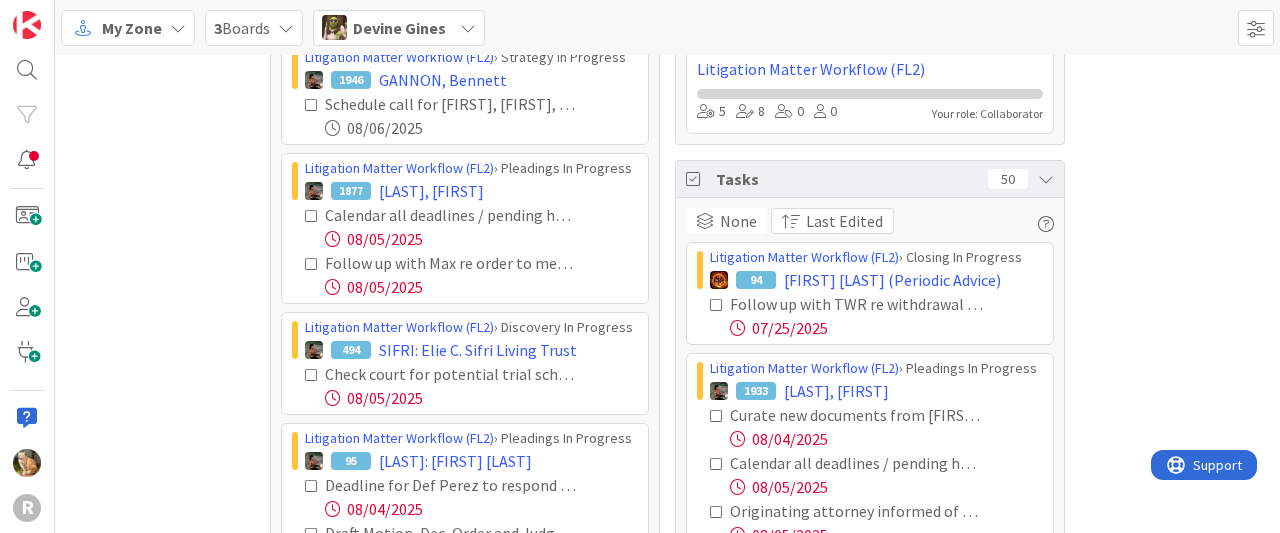 scroll, scrollTop: 298, scrollLeft: 0, axis: vertical 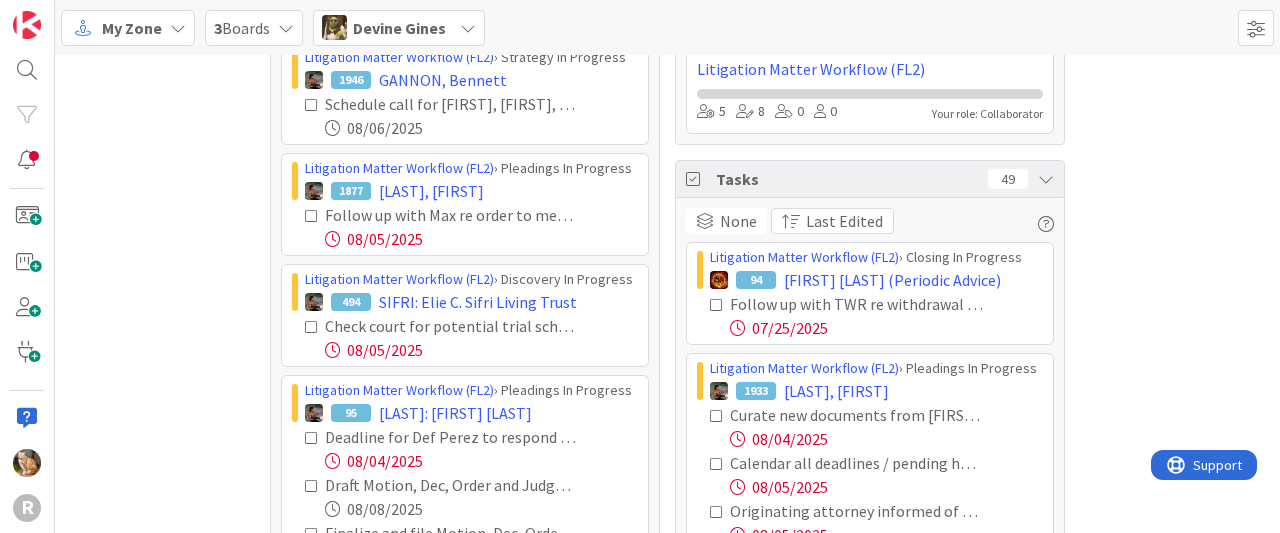 click at bounding box center (312, 216) 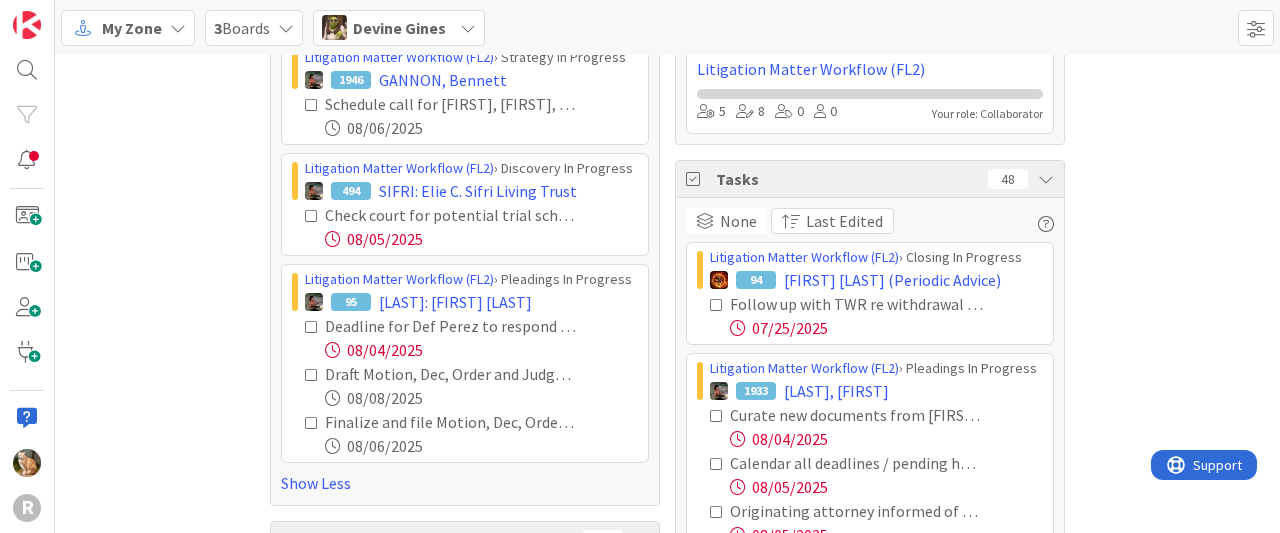click at bounding box center [312, 327] 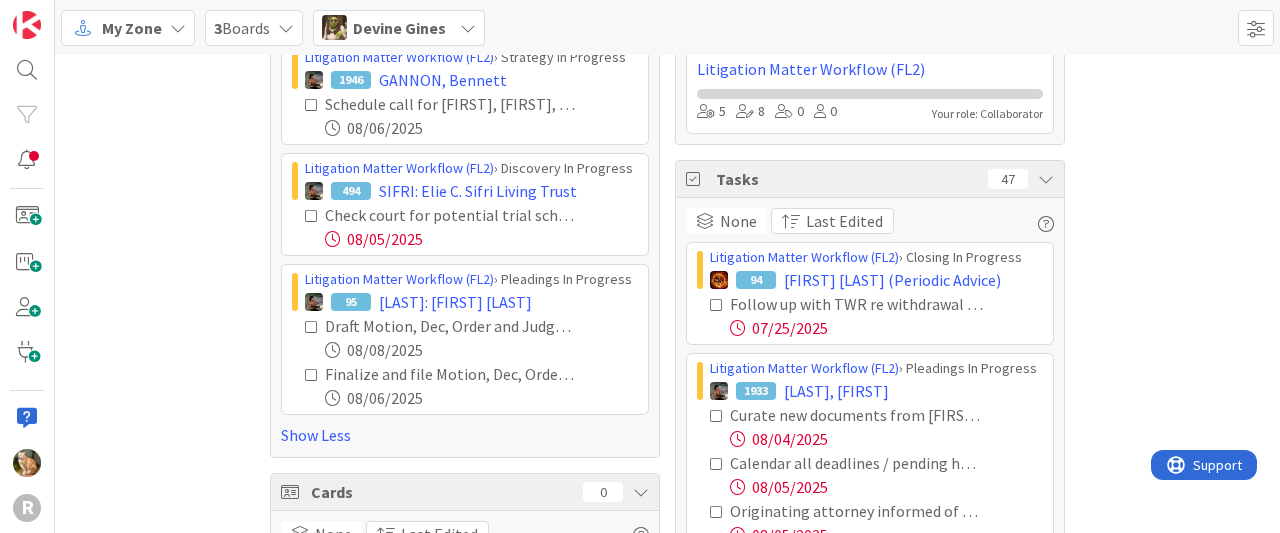 click at bounding box center [312, 327] 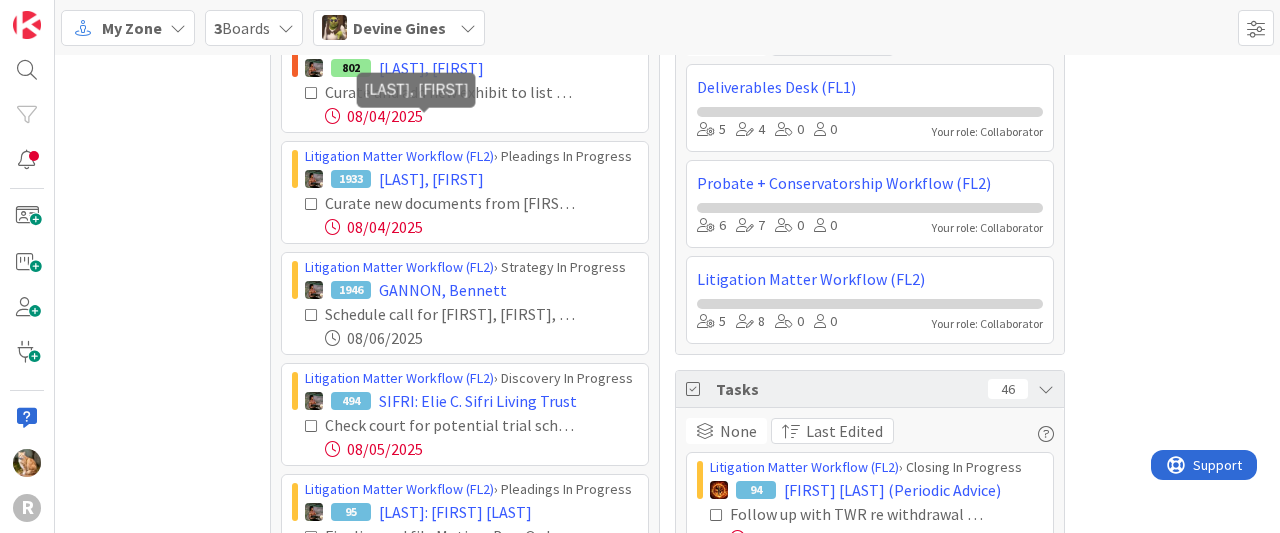 scroll, scrollTop: 0, scrollLeft: 0, axis: both 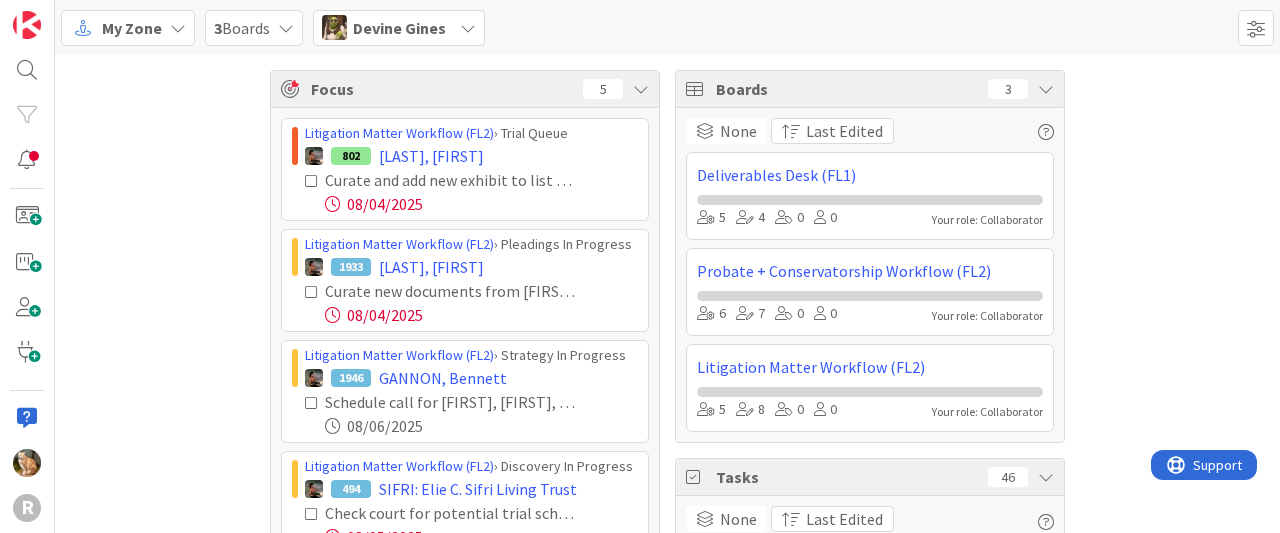 click at bounding box center [468, 28] 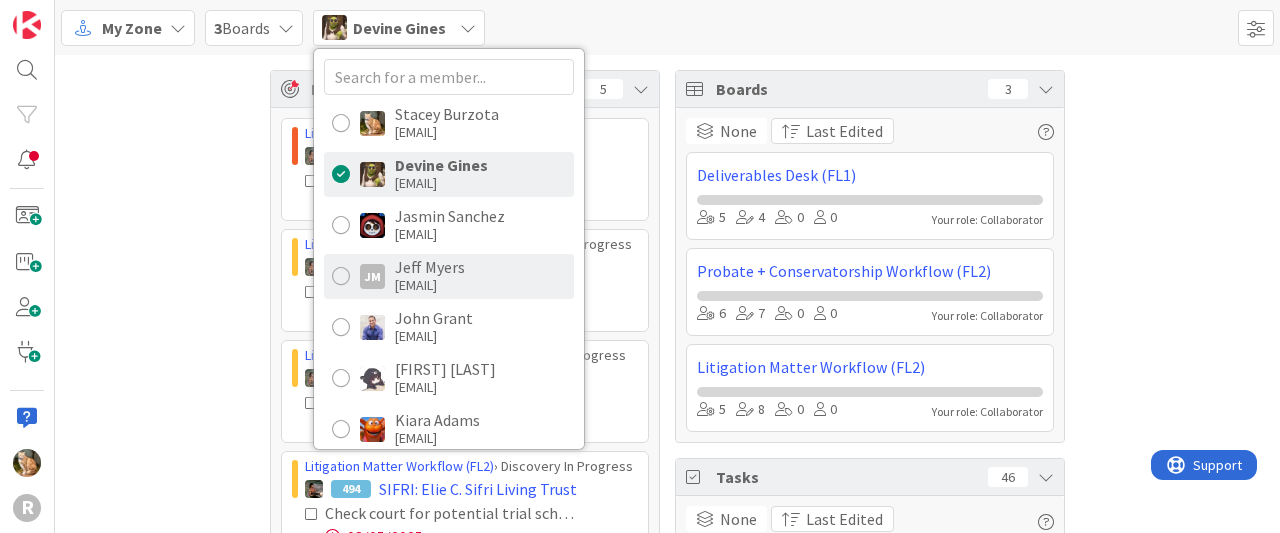 click on "Jeff Myers" at bounding box center (430, 267) 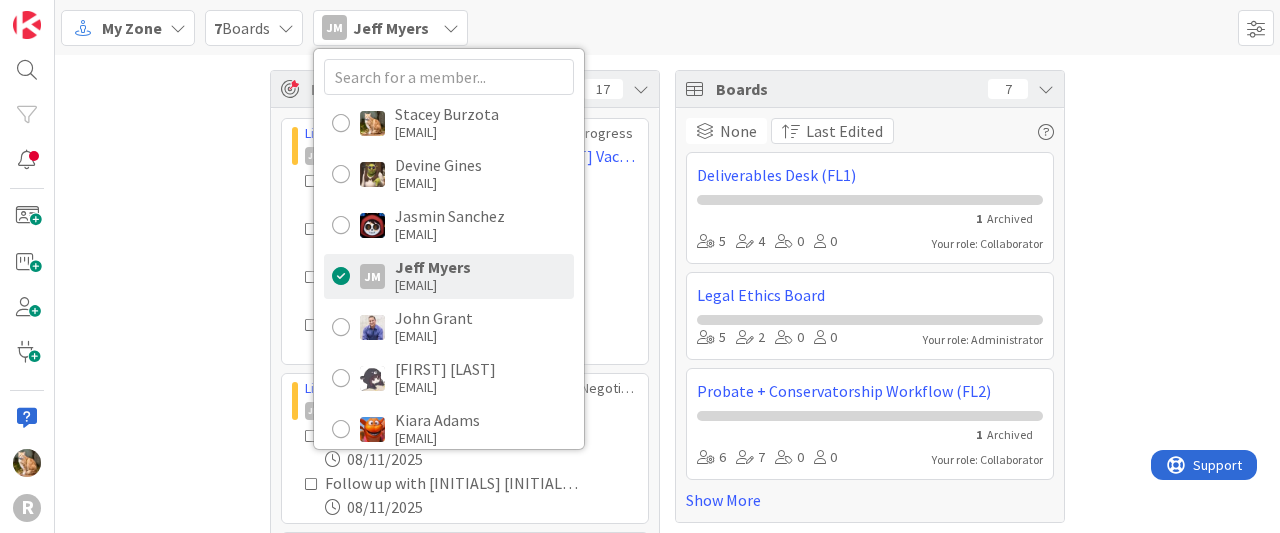 click on "Focus 17 Litigation Matter Workflow (FL2)  › Discovery In Progress JM 1118 [LAST]: [FIRST] [LAST] v. [LAST] Vacation Ownership Inc. et al Review production documents. [DATE] Draft and serve Supplemental RFP [DATE] Draft a letter to [LAST] Insurance (RE: Tender) [DATE] Follow up with Client RE Medical Expert [DATE] Litigation Matter Workflow (FL2)  › Pre-litigation Negotiation JM 382 [LAST]: Trustee Dispute Pending Letter from Sister. Client to provide this week. [DATE] Follow up with [INITIALS] [INITIALS] on Proposal to Purchase Property [DATE] Litigation Matter Workflow (FL2)  › Discovery In Progress JM 41 [LAST]:  Estate of [FIRST] [LAST] Pending ERISA Opinion Check in with California attorneys whether appeal is necessary or not [DATE] Show More Cards 20 None Last Edited Litigation Matter Workflow (FL2)  › Pleadings In Progress 704 [LAST]: Civil Complaint 25CV02347 ([LAST] individually) Waiting on Probate matter Litigation Matter Workflow (FL2)  › Post-Judgment 76 [LAST], [FIRST]  502" at bounding box center (667, 672) 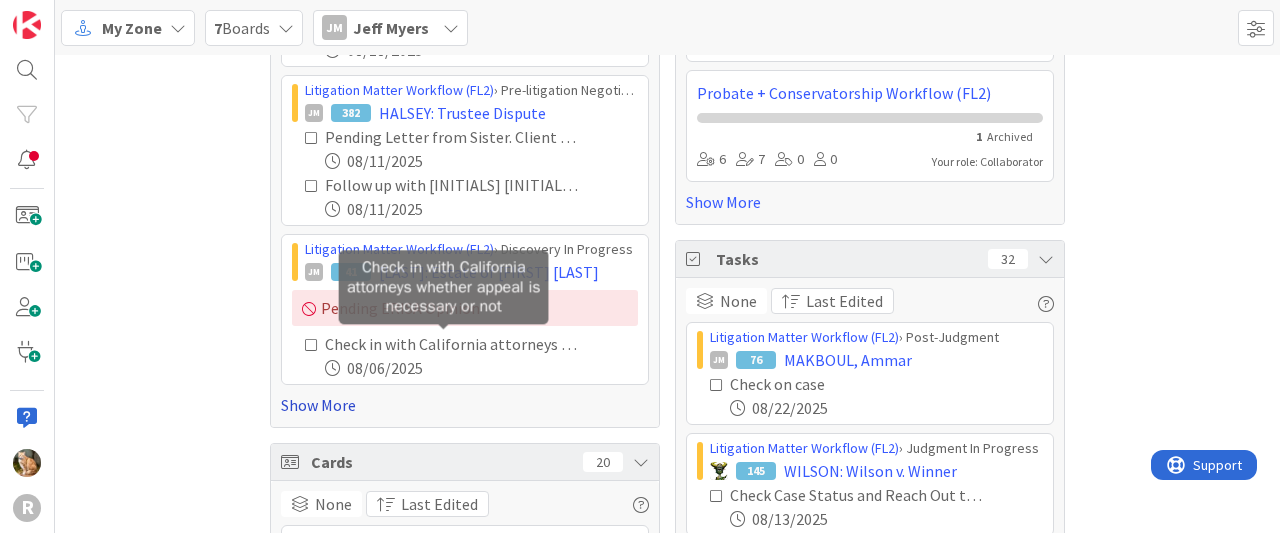 scroll, scrollTop: 298, scrollLeft: 0, axis: vertical 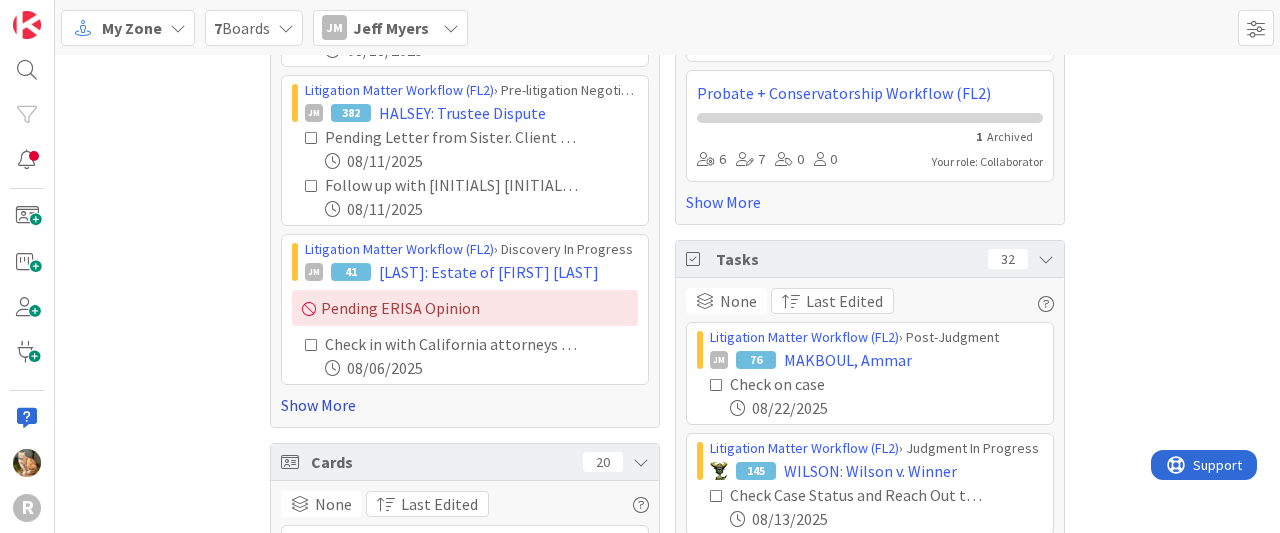 click on "Show More" at bounding box center [465, 405] 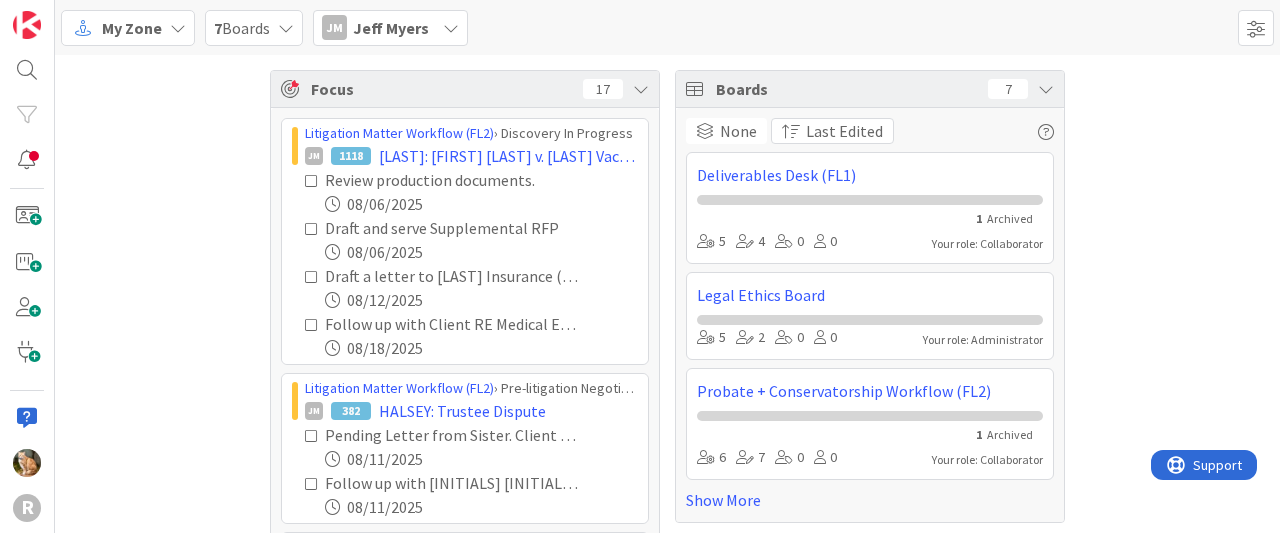 scroll, scrollTop: 0, scrollLeft: 0, axis: both 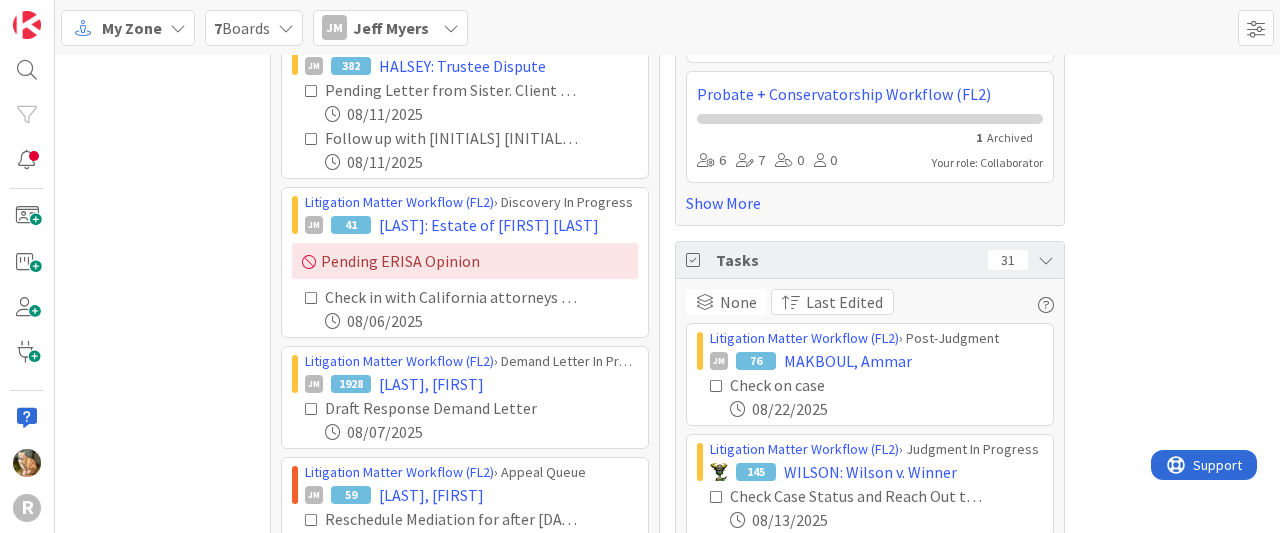 click at bounding box center (312, 298) 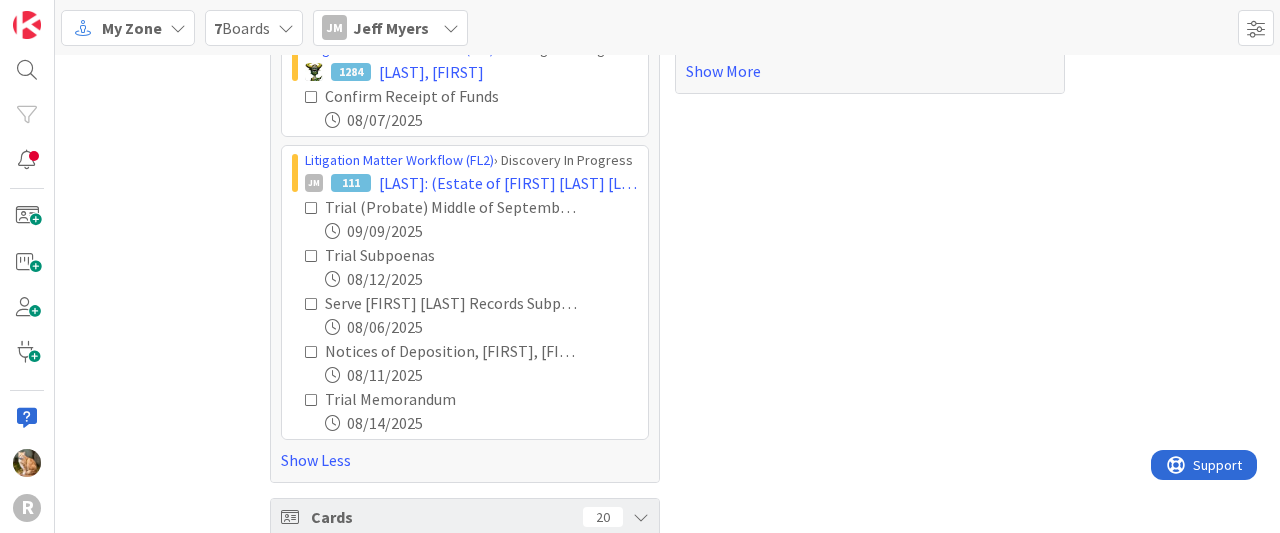 scroll, scrollTop: 895, scrollLeft: 0, axis: vertical 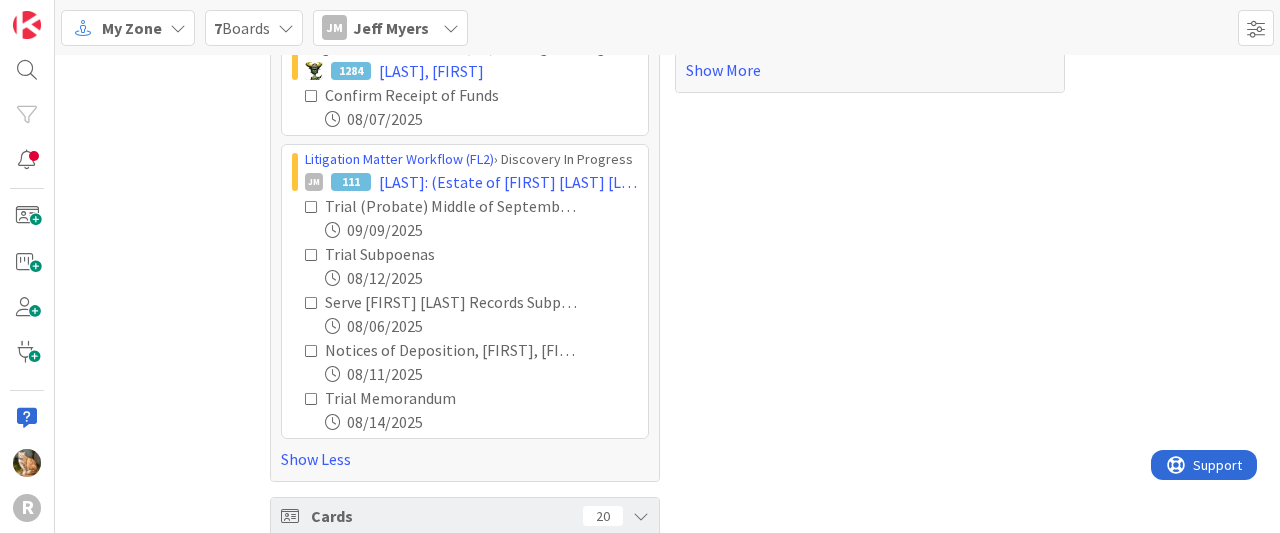 click at bounding box center [312, 303] 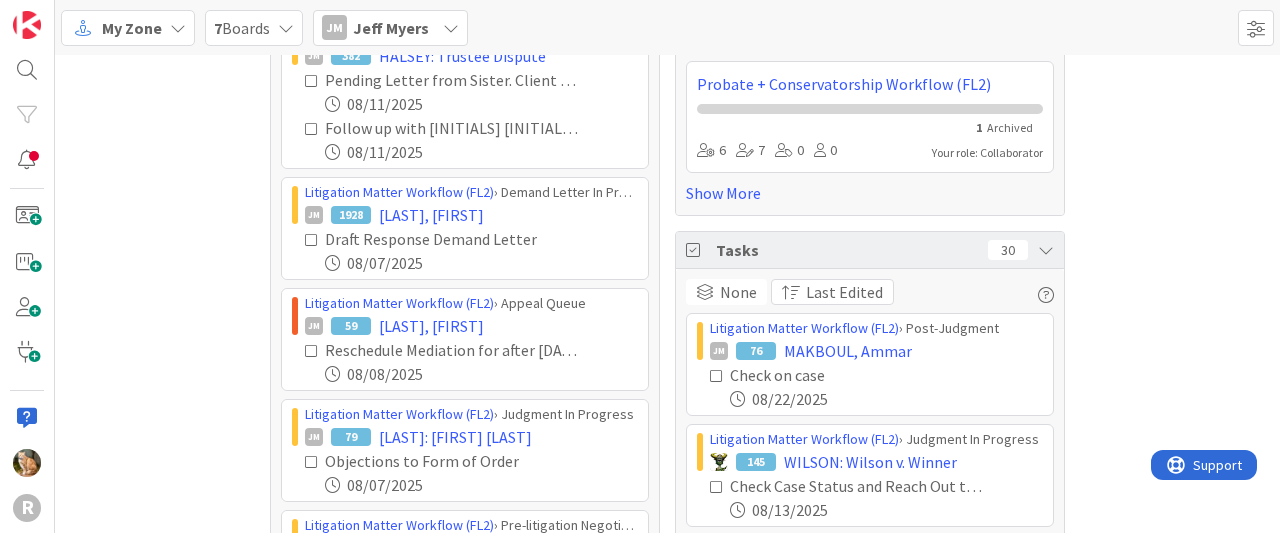 scroll, scrollTop: 0, scrollLeft: 0, axis: both 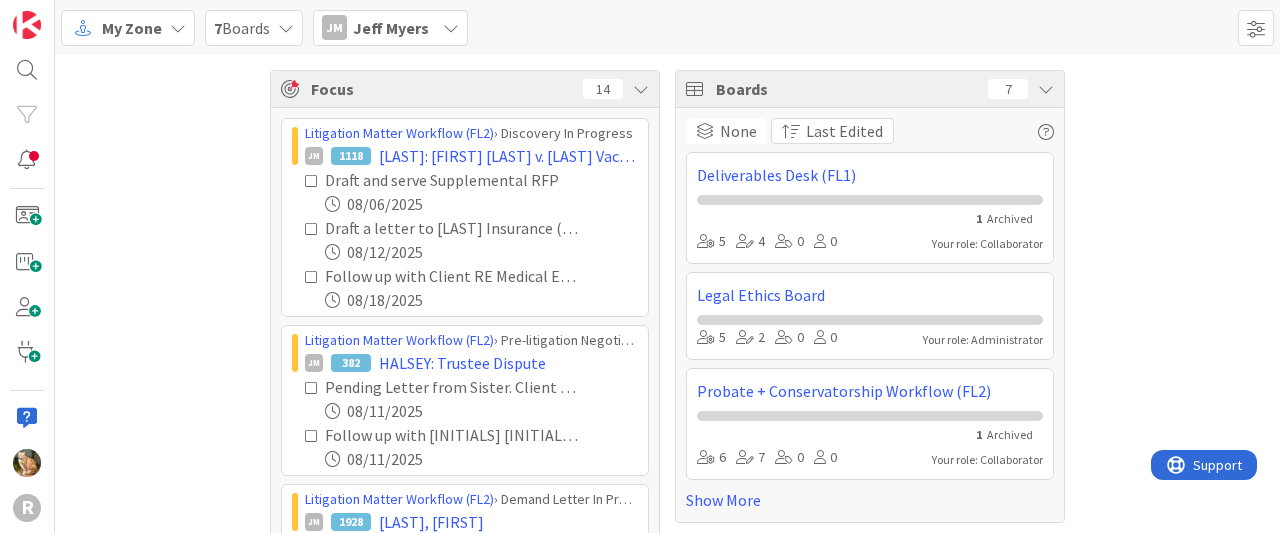 click at bounding box center (451, 28) 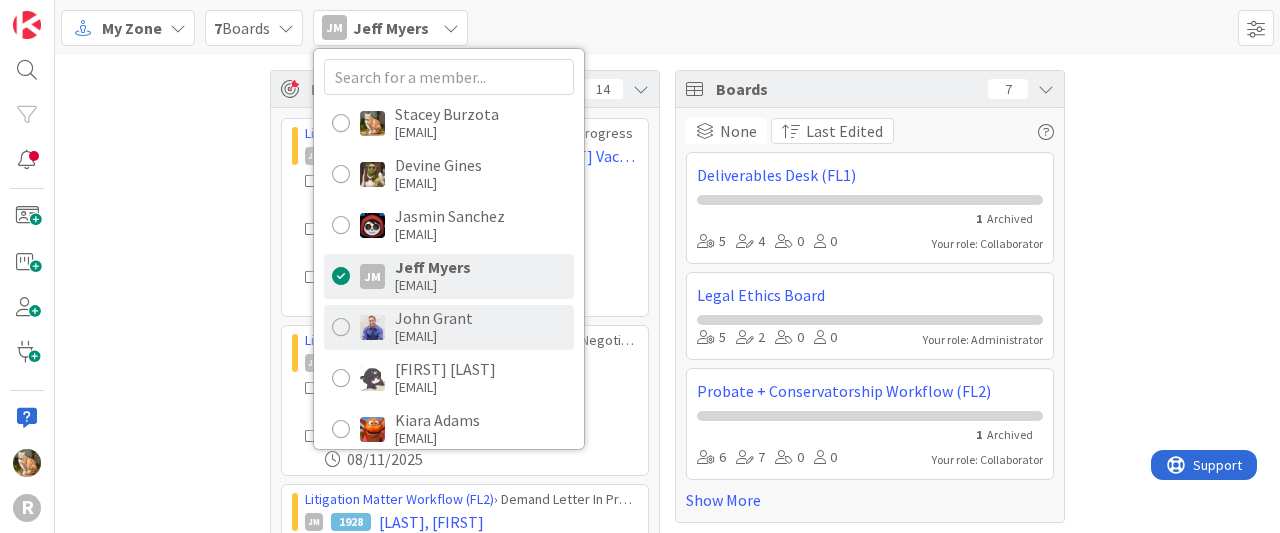 click on "John Grant" at bounding box center (434, 318) 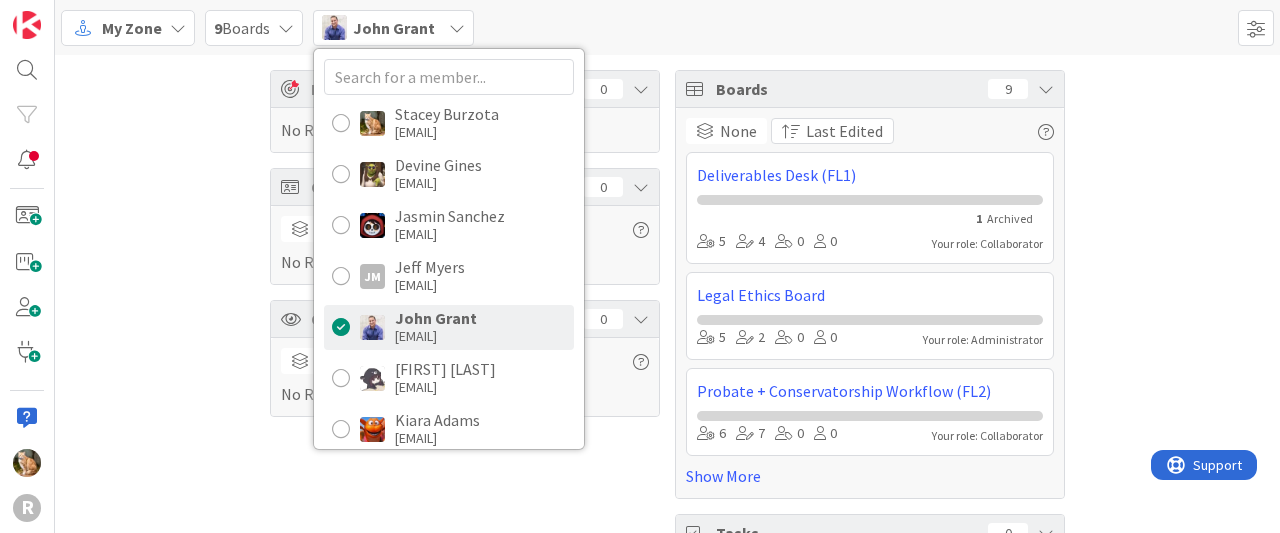 click on "Focus 0 No Results Cards 0 None Last Edited No Results Column Watching 0 None Last Edited No Results Boards 9 None Last Edited Deliverables Desk (FL1) 1 Archived 5 4 0 0 Your role:  Collaborator Legal Ethics Board 5 2 0 0 Your role:  Administrator Probate + Conservatorship Workflow (FL2) 6 7 0 0 Your role:  Collaborator Show More Tasks 0 None Last Edited No Results" at bounding box center [667, 350] 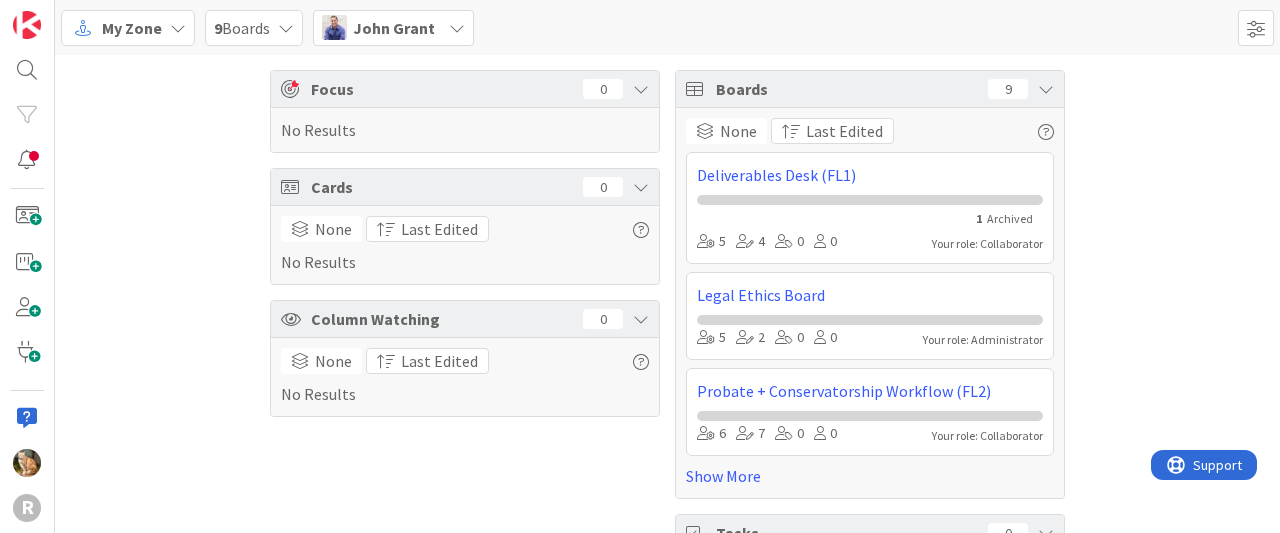 click at bounding box center (457, 28) 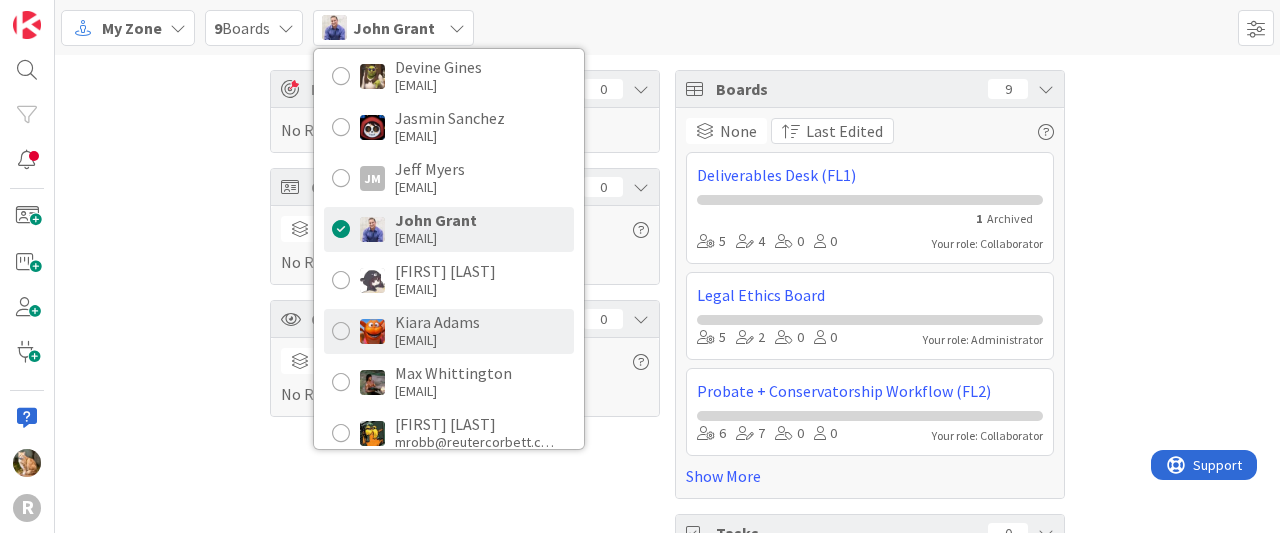 scroll, scrollTop: 98, scrollLeft: 0, axis: vertical 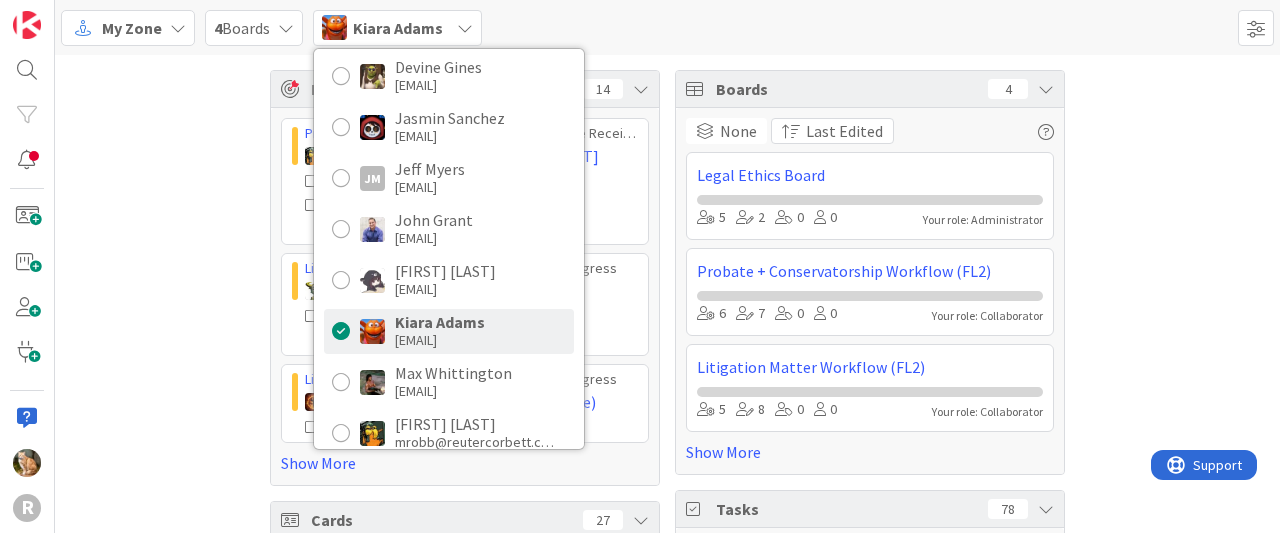 click on "Focus 14 Probate + Conservatorship Workflow (FL2) › File Receipts & Request Discharge 44 BEEBE: Estate of Lois E. Larsen Certified Mail Return Receipts - Pending (Holy Trinity) Send out review link after distribution is processed 08/29/2025 Litigation Matter Workflow (FL2) › Closing In Progress 46 BROWN: Brown v. Duncan Clio matter closed 08/12/2025 Litigation Matter Workflow (FL2) › Closing In Progress 94 Arin Atiyeh (Periodic Advice) Disengagement letter drafted and sent for review Show More Cards 27 None Last Edited Legal Assistant Board › New Requests 1203 Order paper invitations Legal Assistant Board › New Requests 1204 Organize catering Legal Assistant Board › In Progress Projects 888 Order more Office Items (2025) Show More Column Watching 0 None Last Edited No Results Boards 4 None Last Edited Legal Ethics Board 5 2 0 0 Your role: Administrator Probate + Conservatorship Workflow (FL2) 6 7 0 0 Your role: Collaborator Litigation Matter Workflow (FL2) 5 8 0 0 Show More Tasks 78" at bounding box center (667, 505) 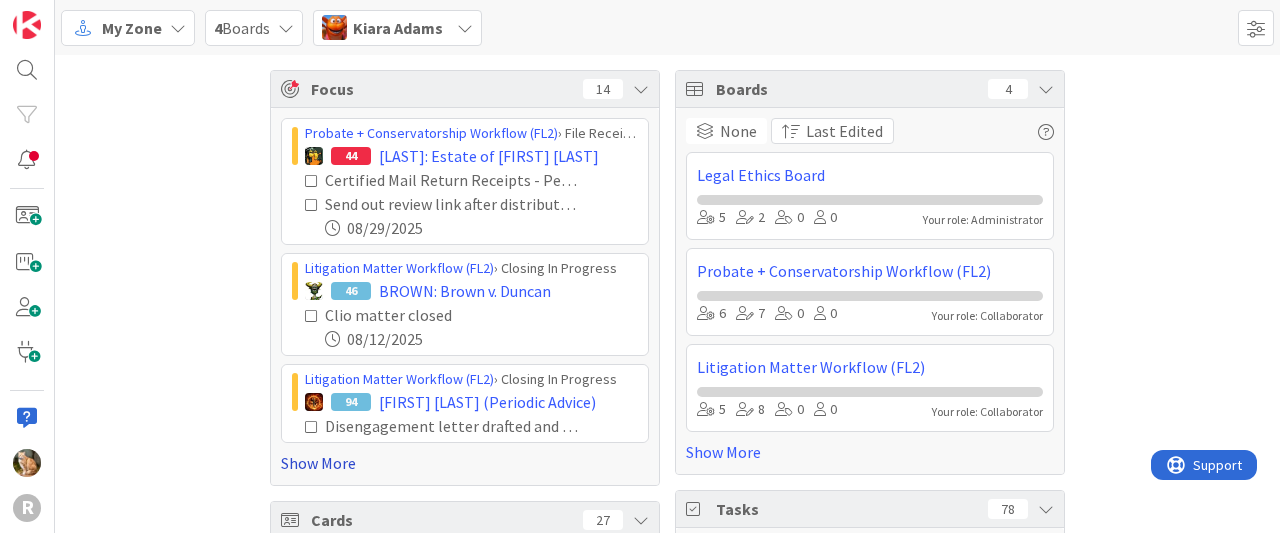 click on "Show More" at bounding box center (465, 463) 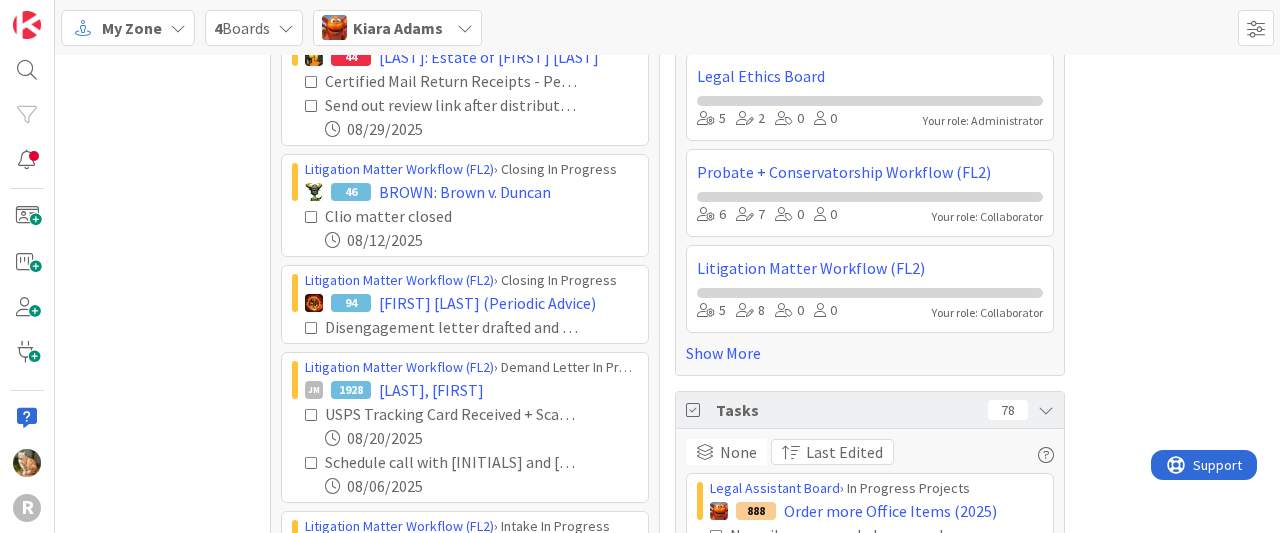scroll, scrollTop: 100, scrollLeft: 0, axis: vertical 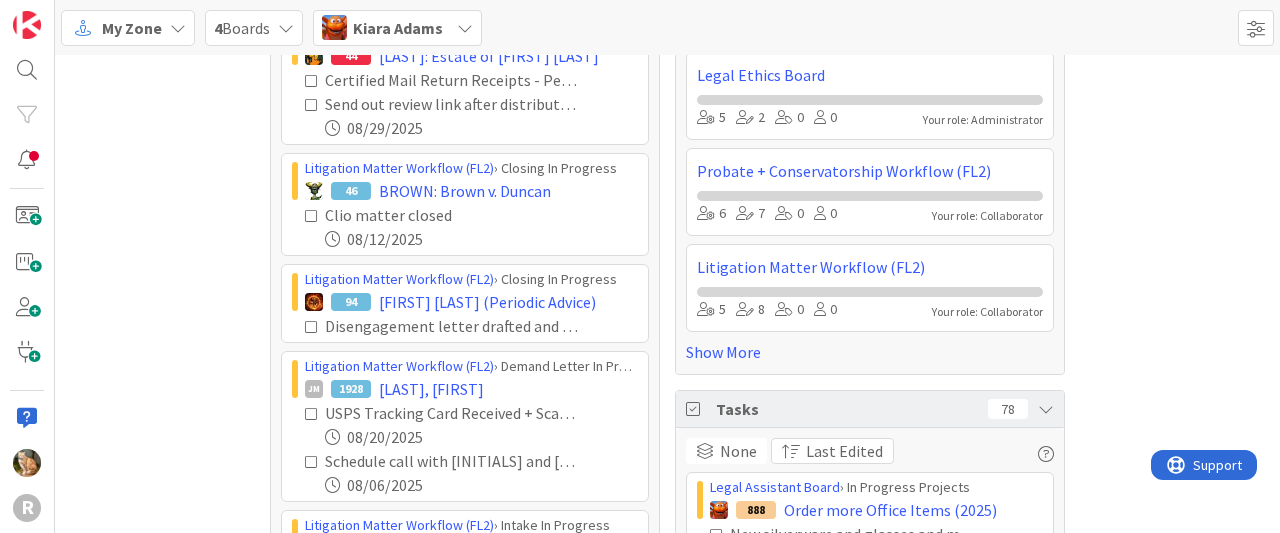 click at bounding box center (312, 81) 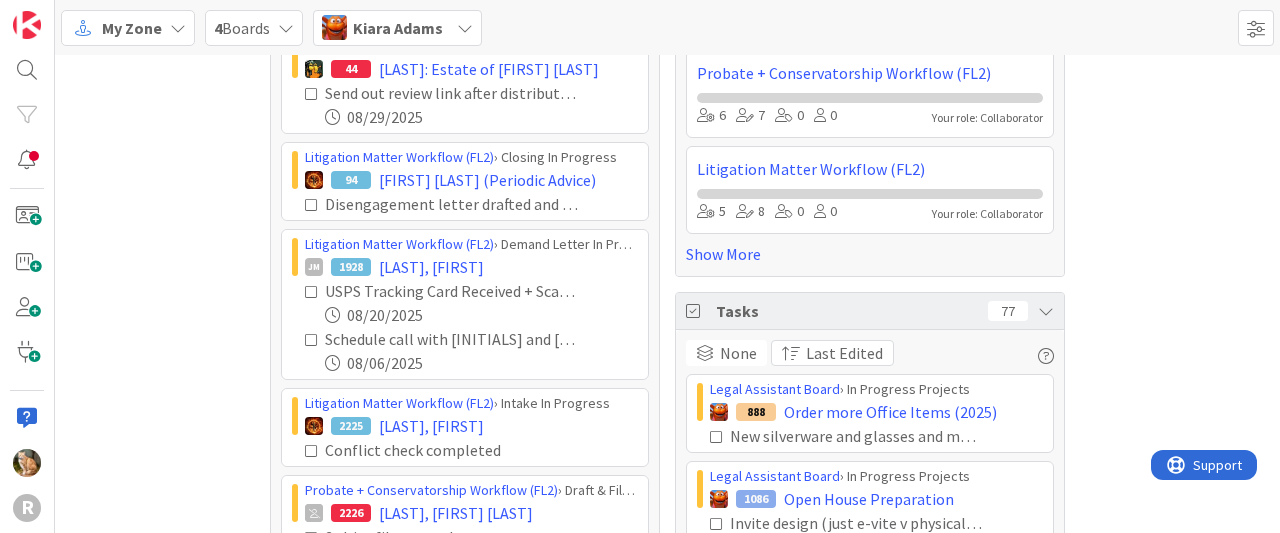 scroll, scrollTop: 198, scrollLeft: 0, axis: vertical 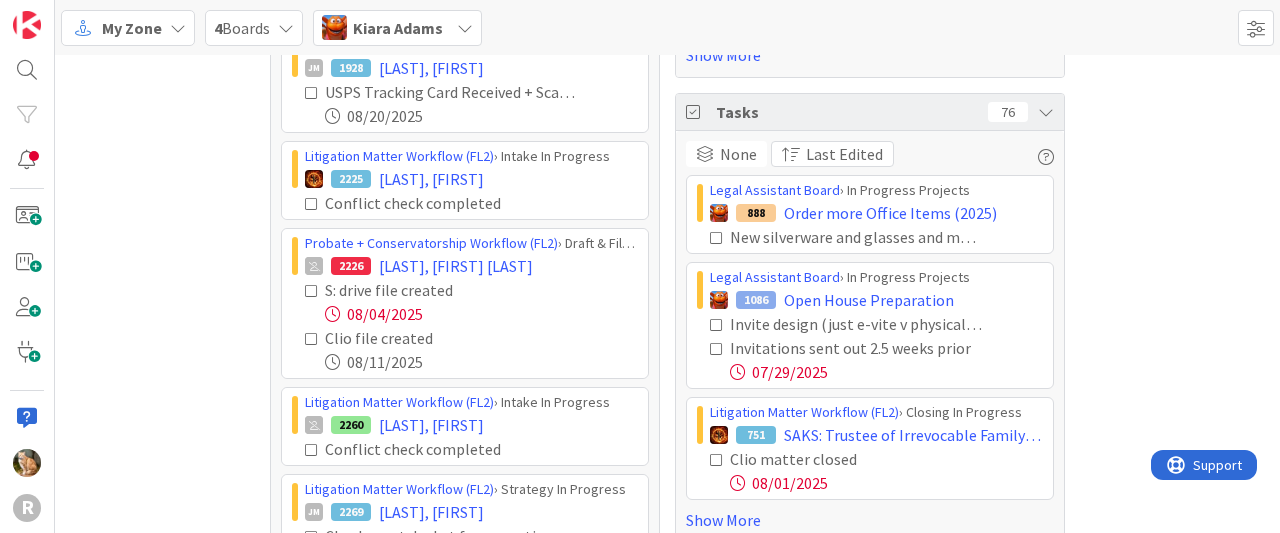 click at bounding box center [312, 204] 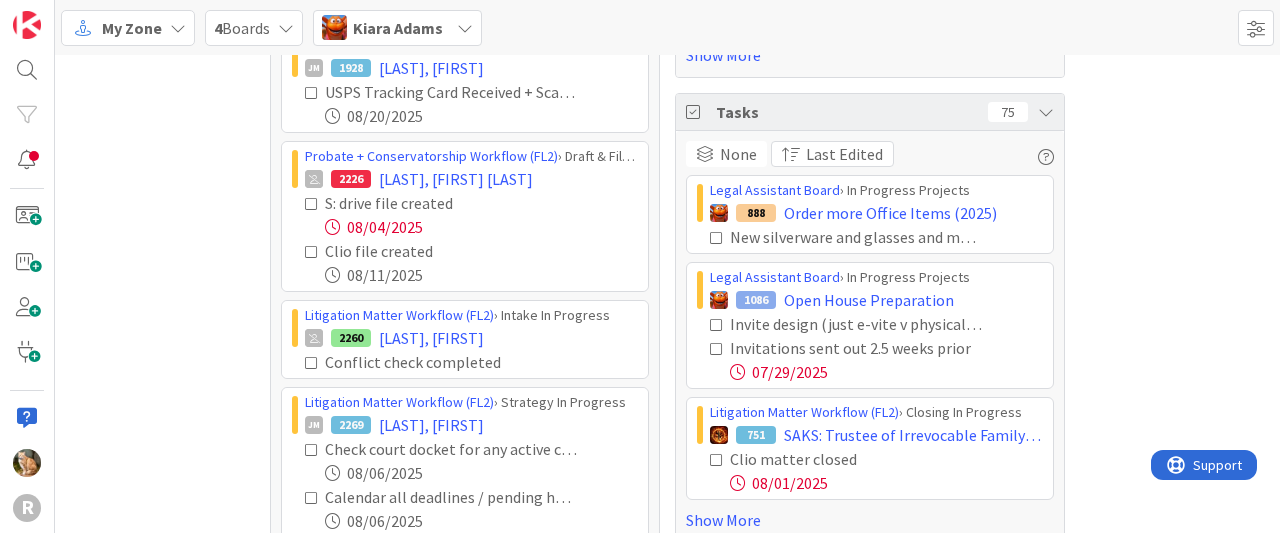 click at bounding box center (312, 204) 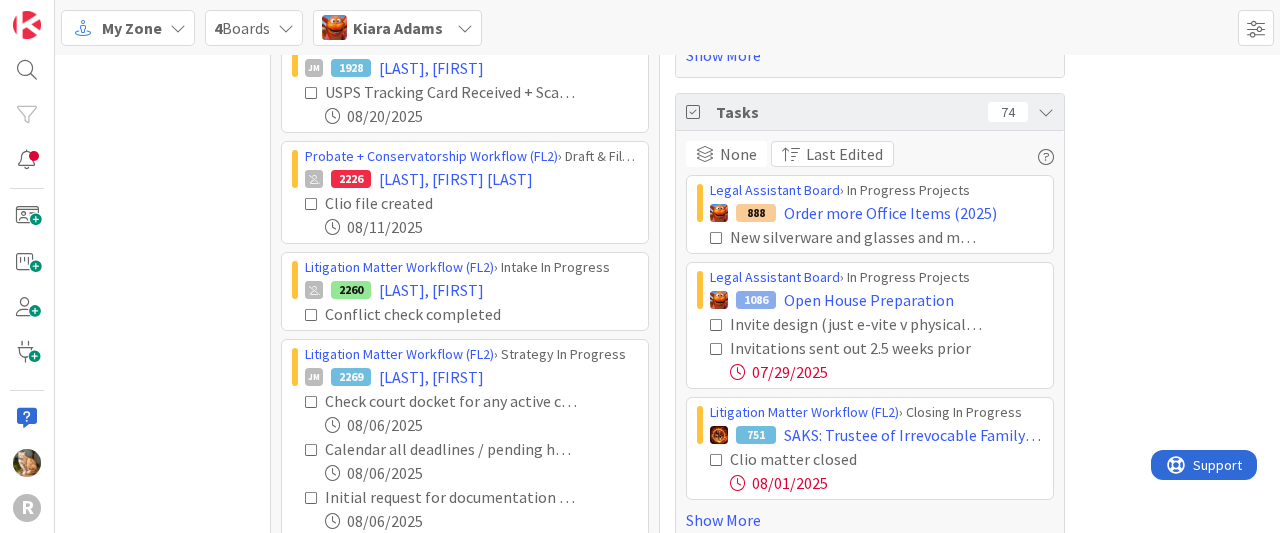 click at bounding box center [312, 204] 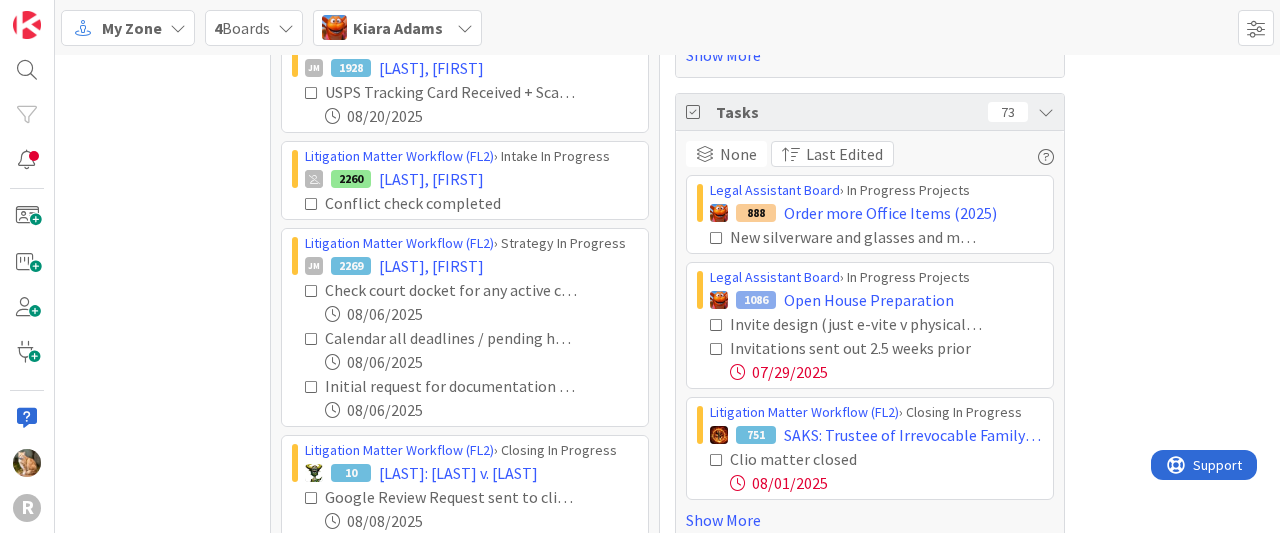 click at bounding box center [312, 204] 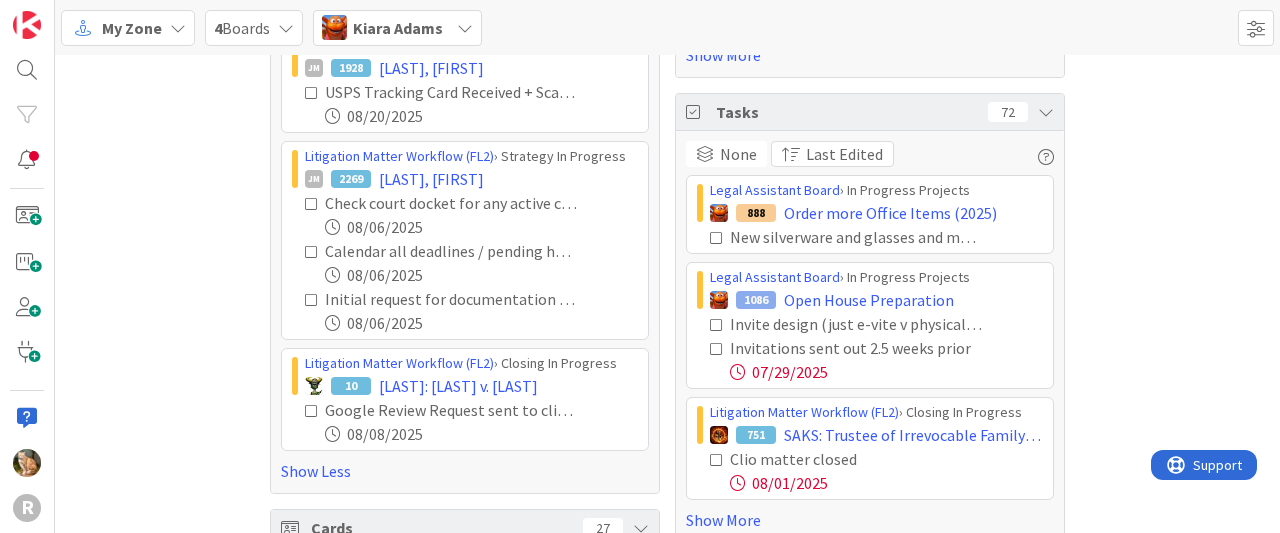 click at bounding box center [312, 204] 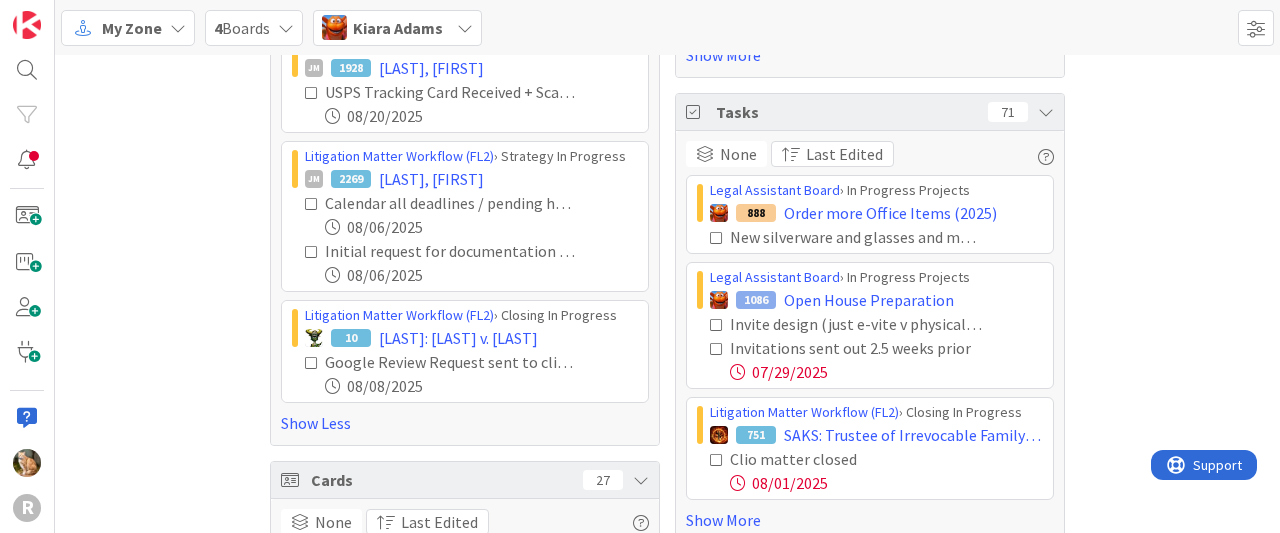 click at bounding box center (312, 363) 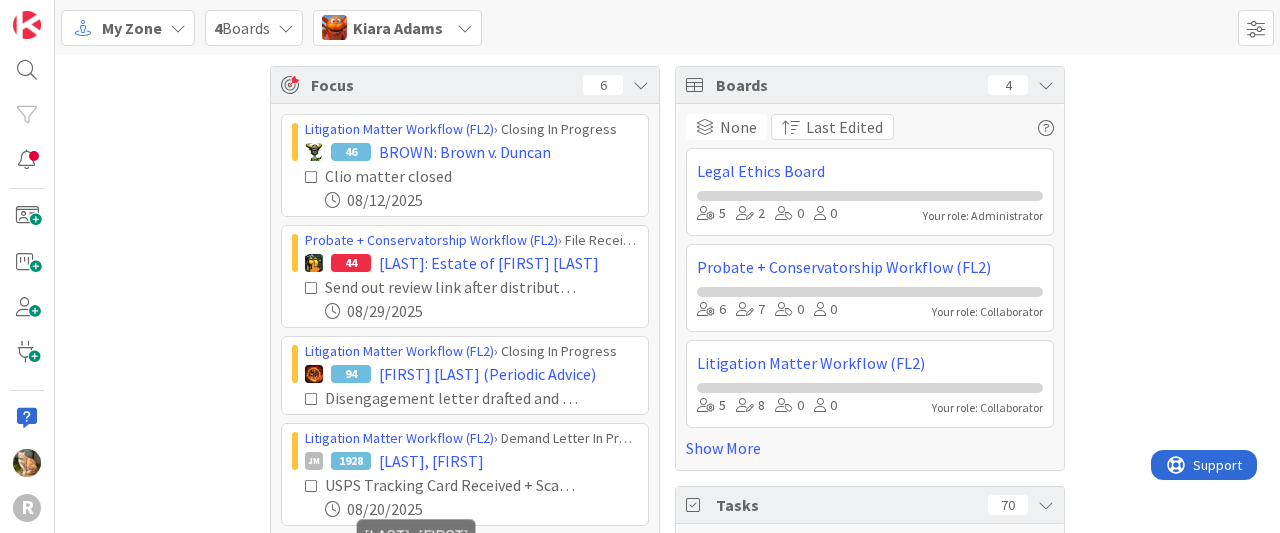 scroll, scrollTop: 0, scrollLeft: 0, axis: both 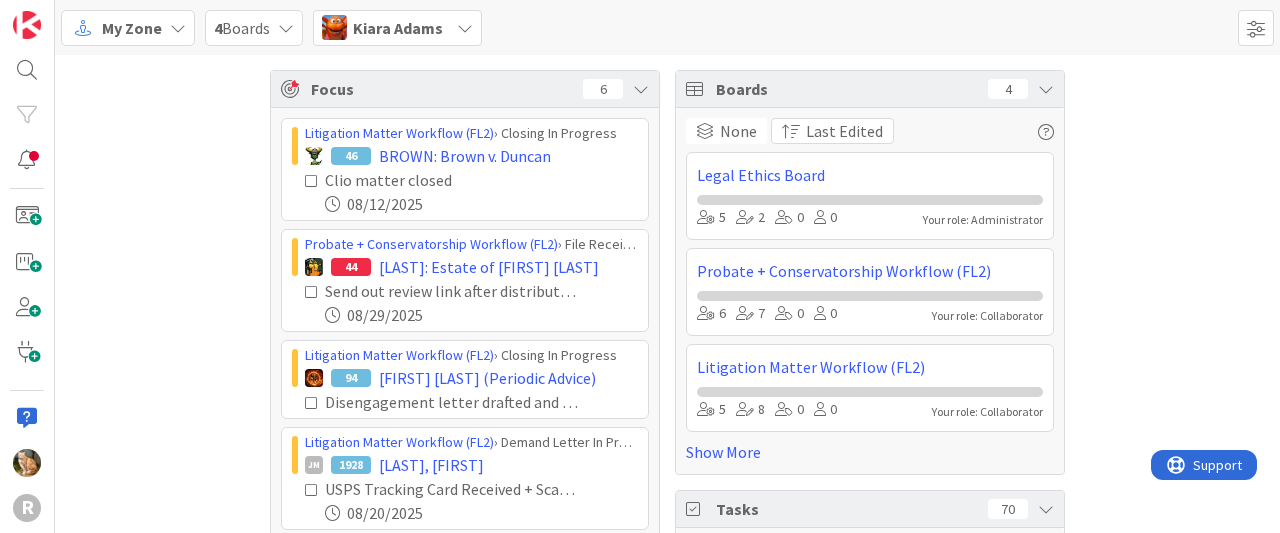 click at bounding box center (465, 28) 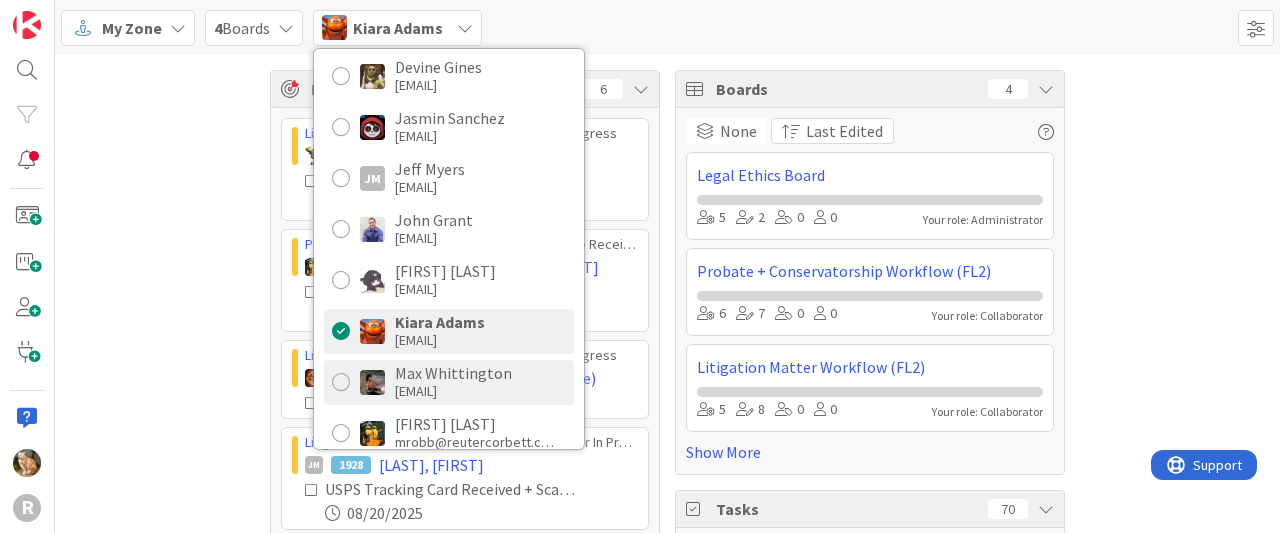 click on "[EMAIL]" at bounding box center [453, 391] 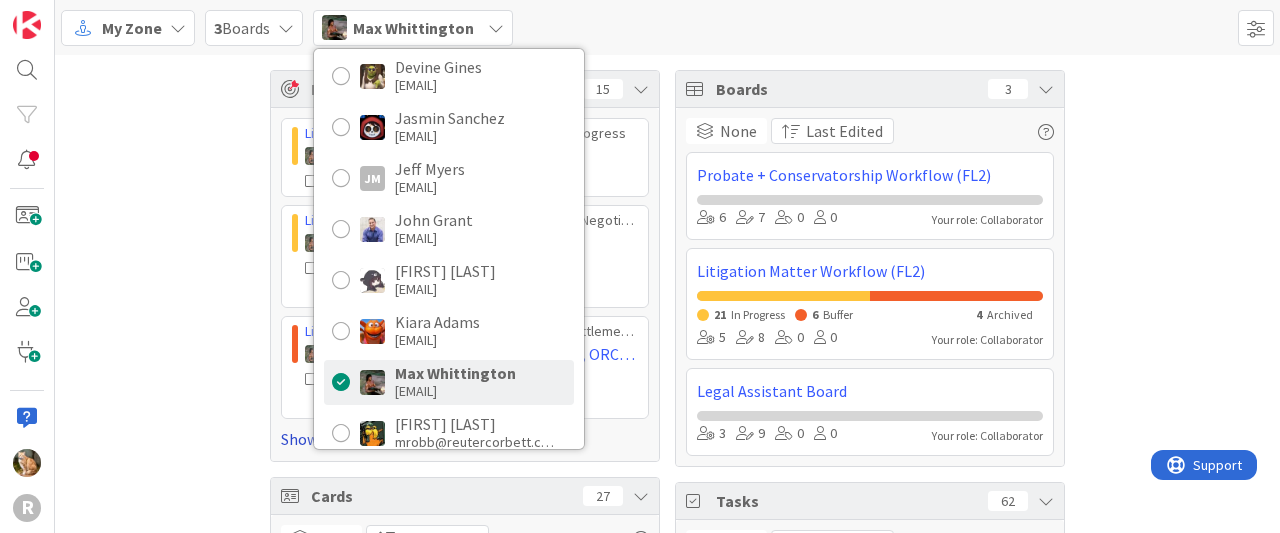 click on "Show More" at bounding box center (465, 439) 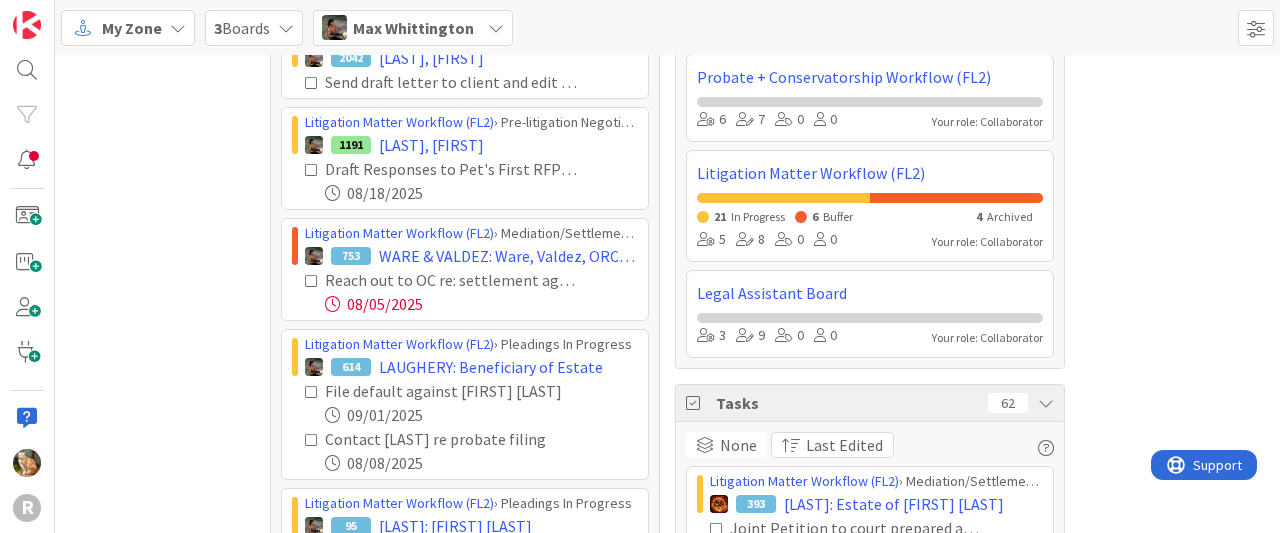 scroll, scrollTop: 99, scrollLeft: 0, axis: vertical 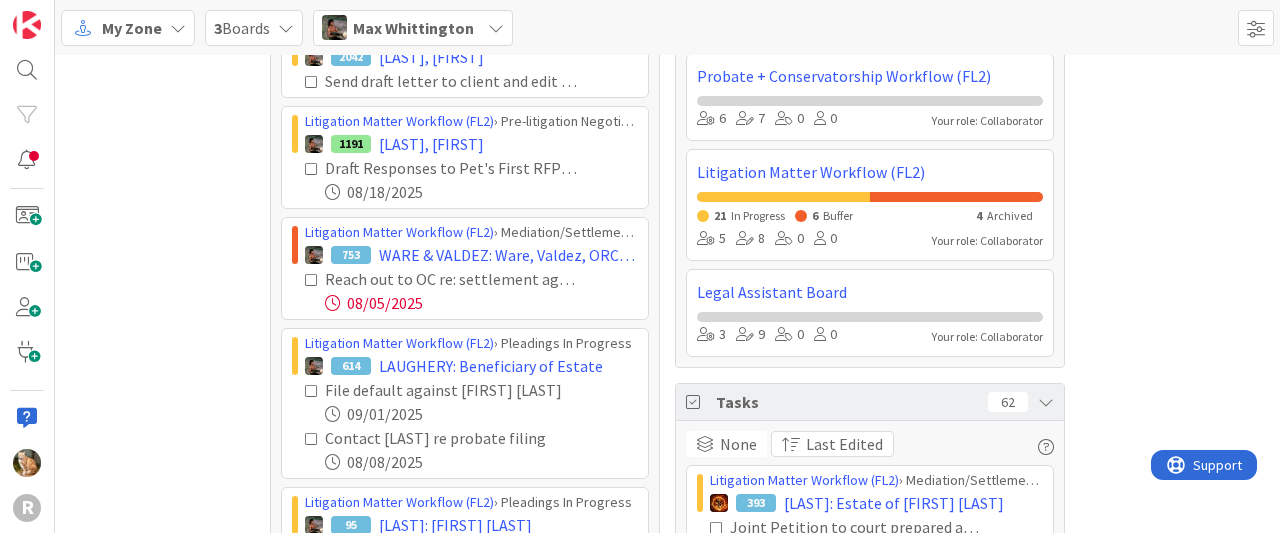 click at bounding box center (312, 280) 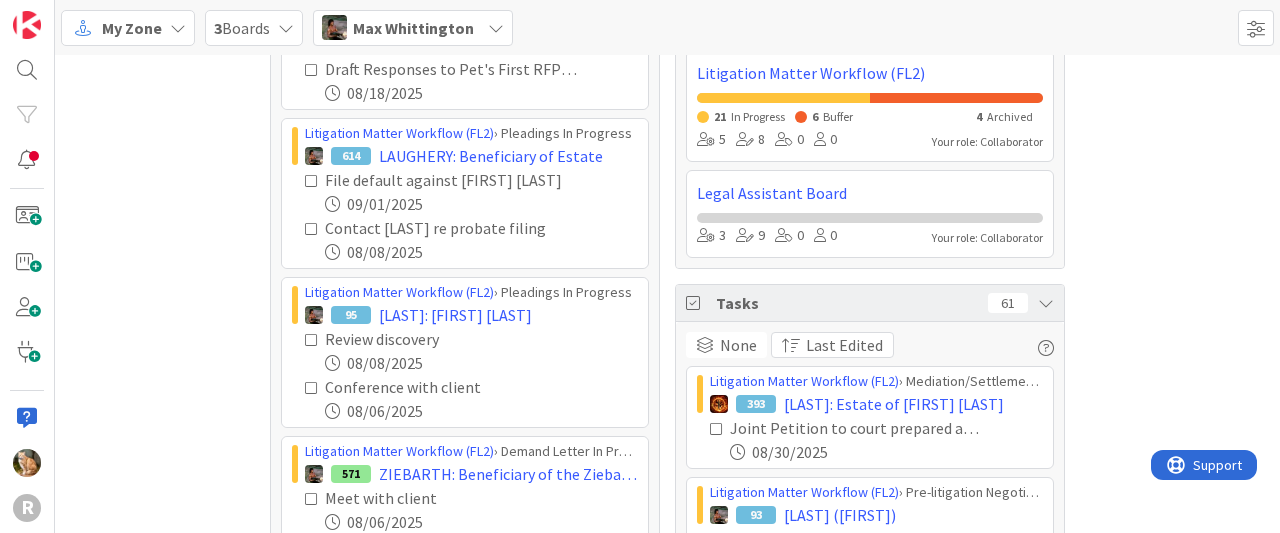 scroll, scrollTop: 199, scrollLeft: 0, axis: vertical 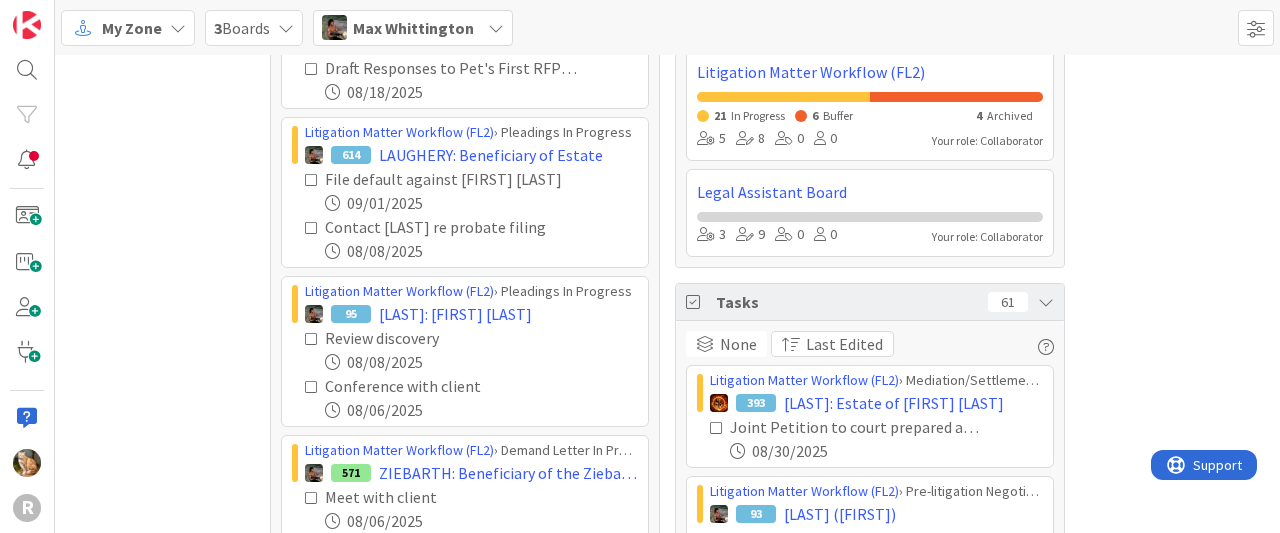 click at bounding box center (312, 180) 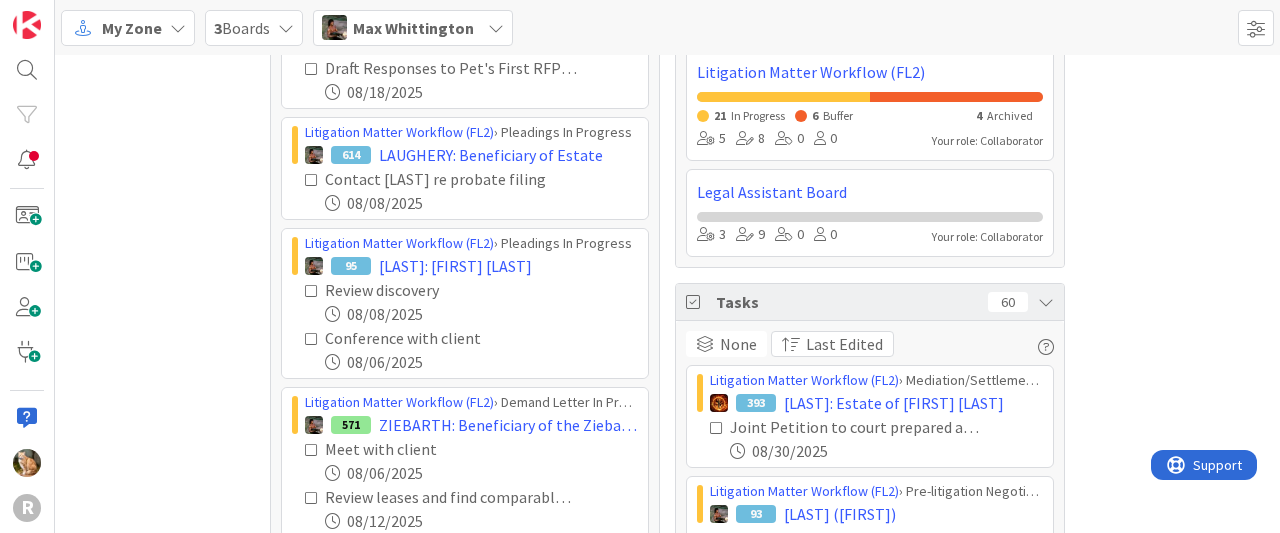 click on "Review discovery" at bounding box center [471, 290] 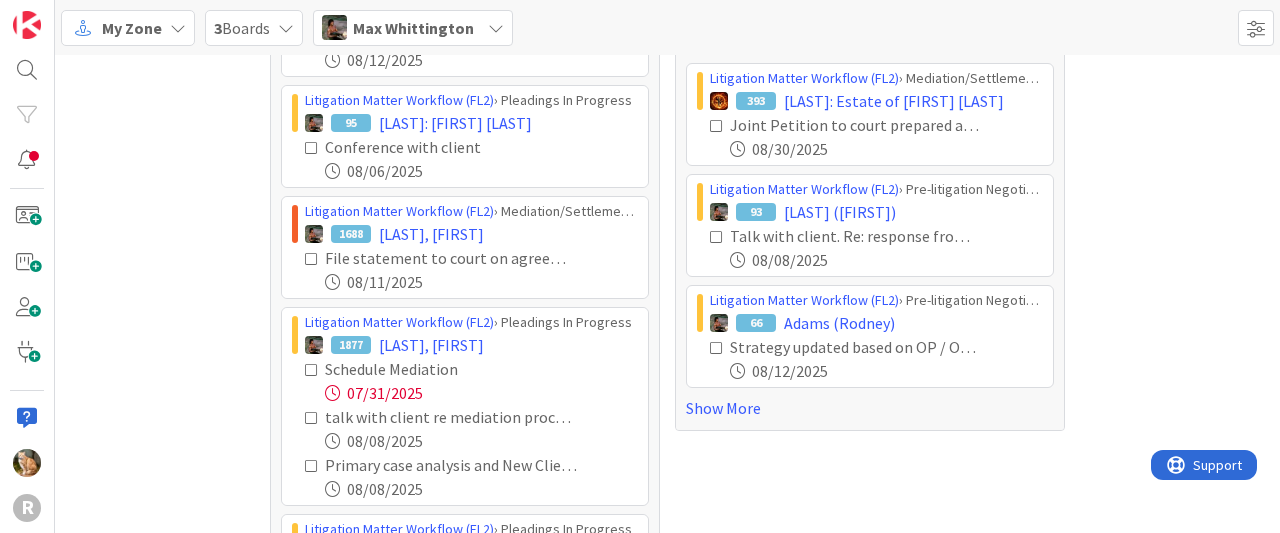 scroll, scrollTop: 500, scrollLeft: 0, axis: vertical 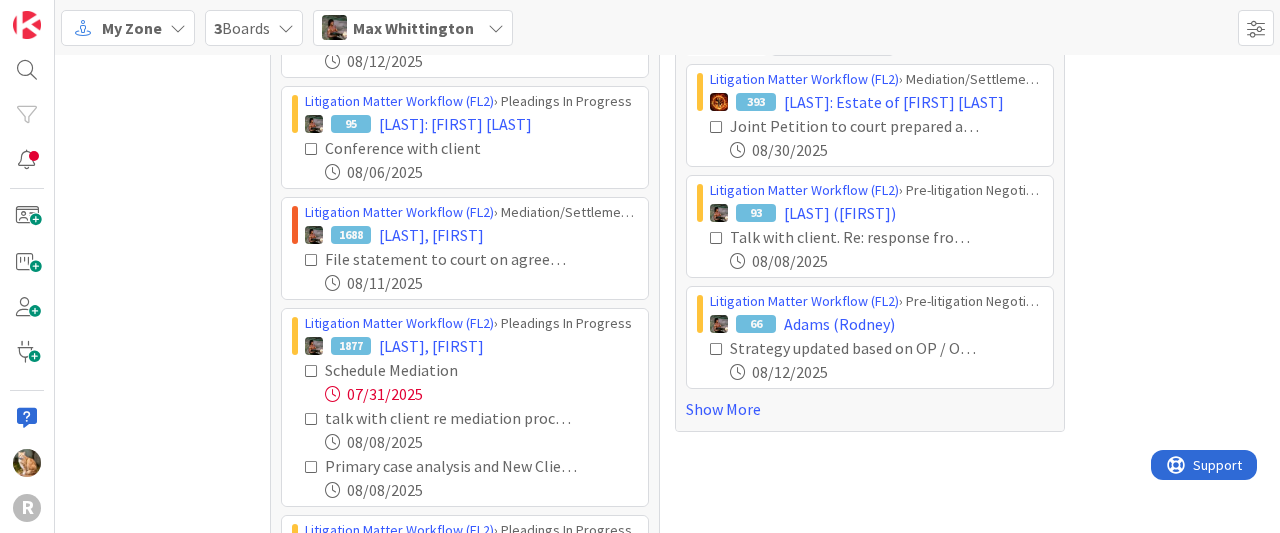 click at bounding box center [312, 260] 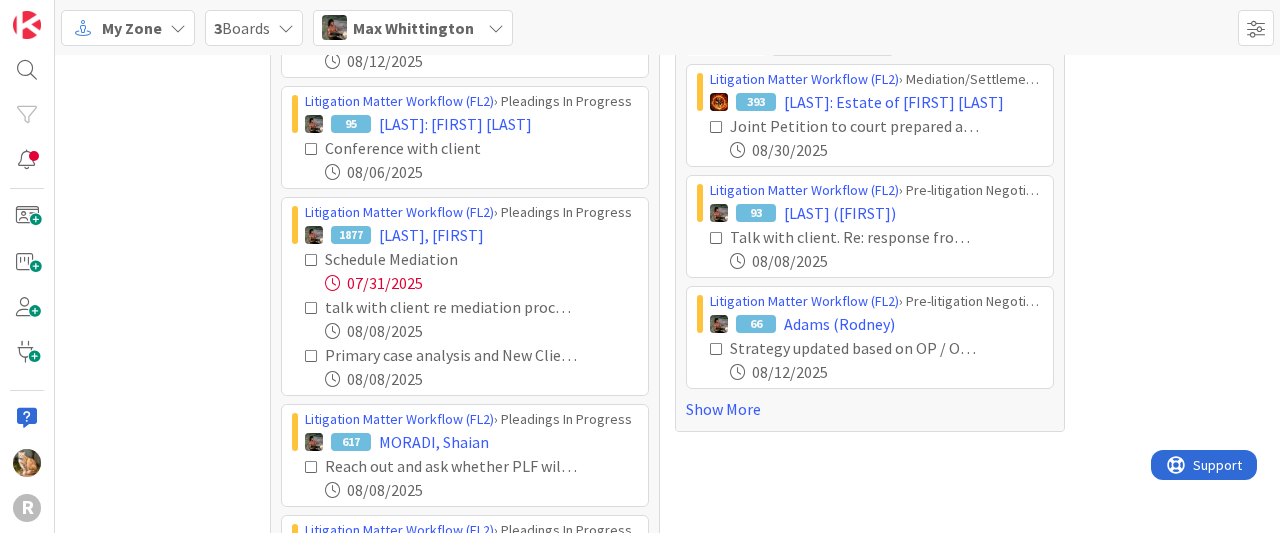 click at bounding box center (312, 260) 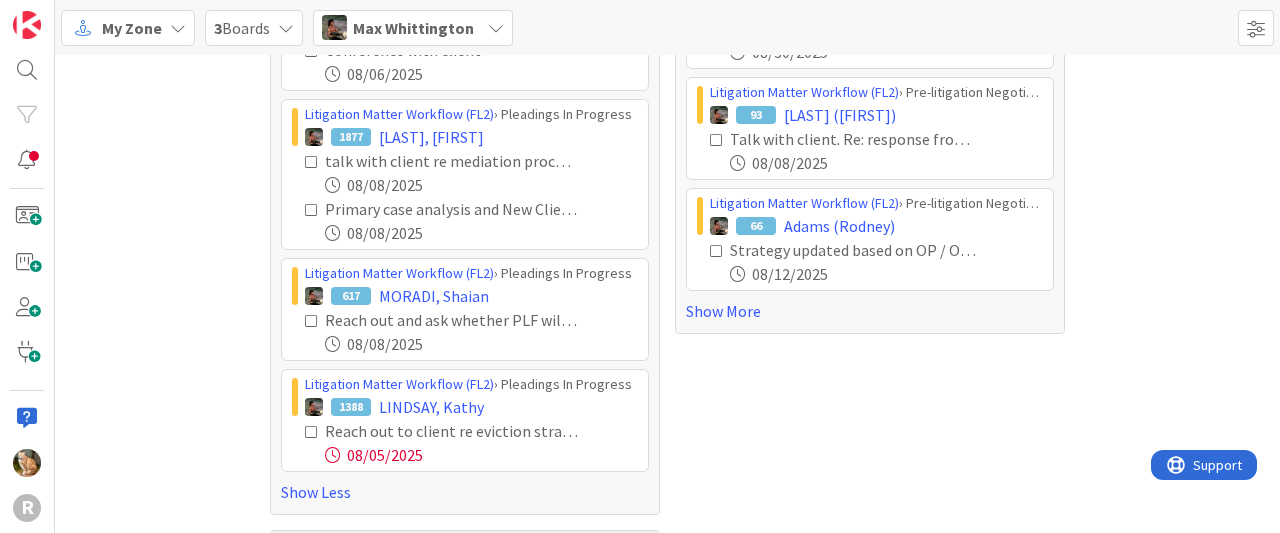 scroll, scrollTop: 599, scrollLeft: 0, axis: vertical 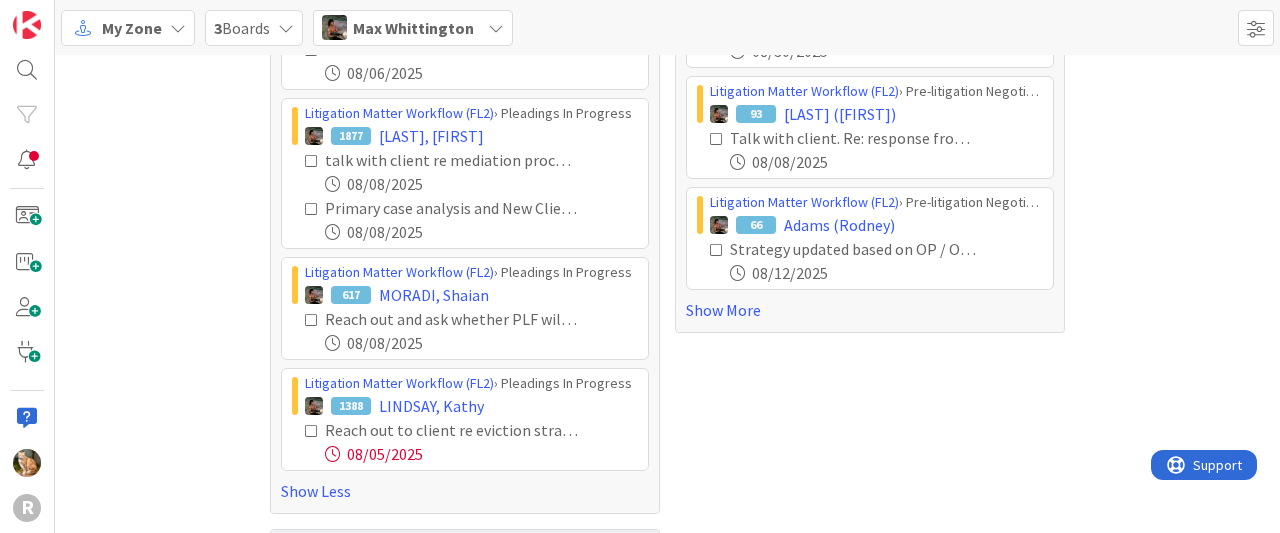 click at bounding box center [312, 431] 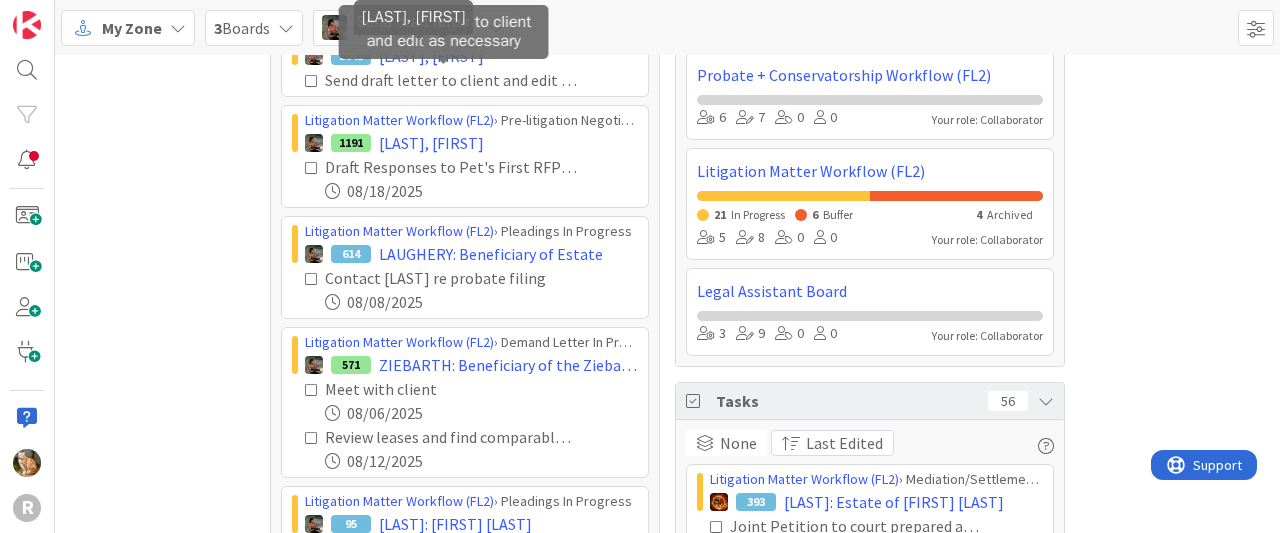 scroll, scrollTop: 100, scrollLeft: 0, axis: vertical 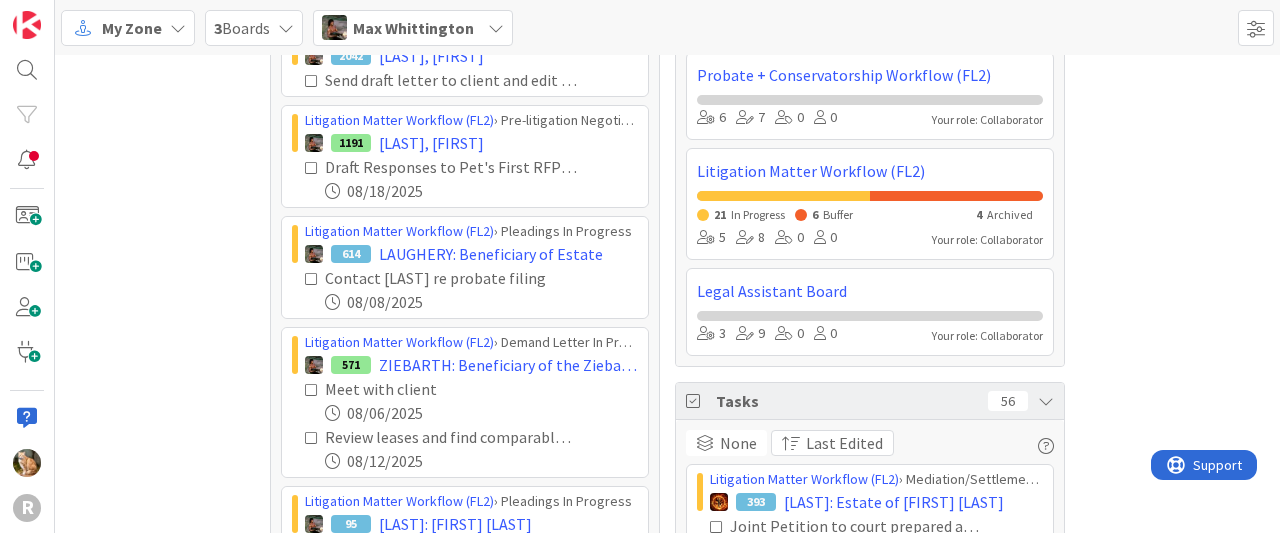 click at bounding box center (496, 28) 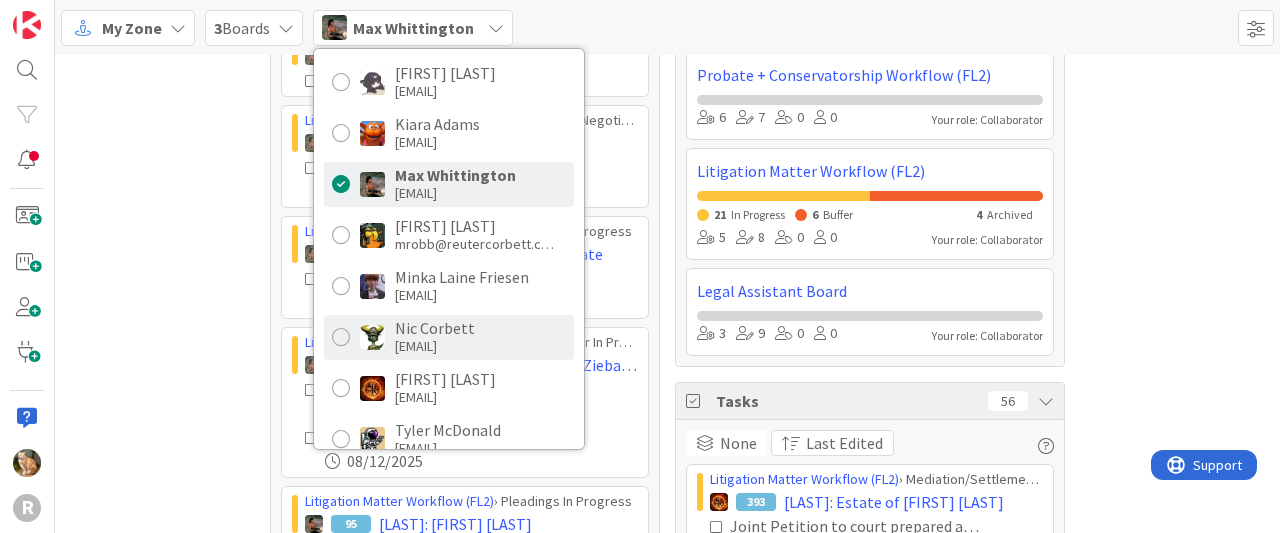scroll, scrollTop: 297, scrollLeft: 0, axis: vertical 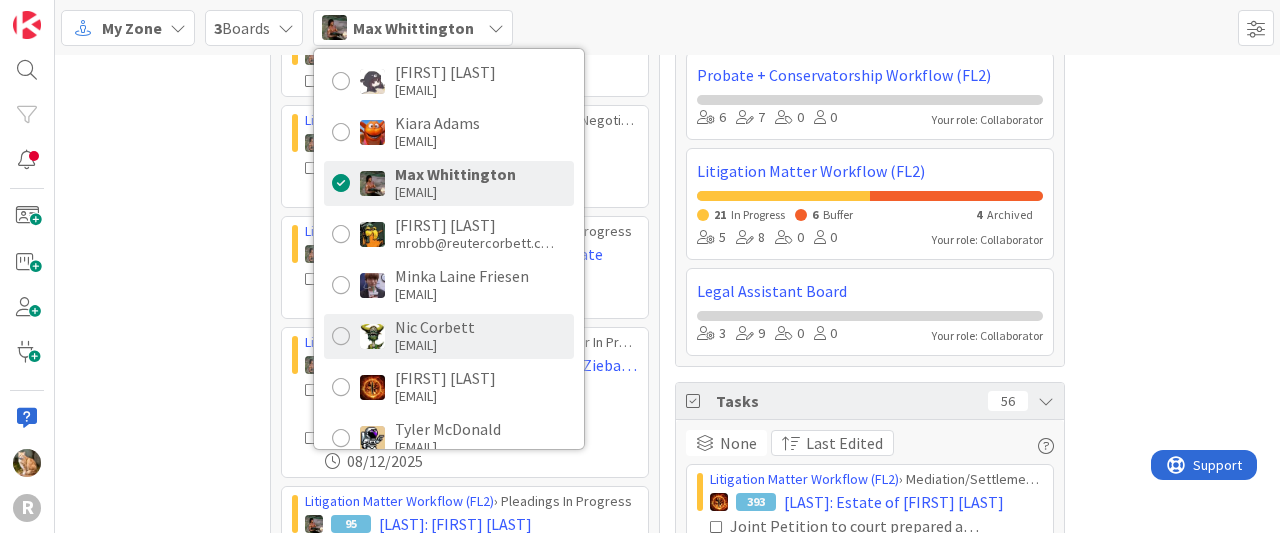 click on "[EMAIL]" at bounding box center [435, 345] 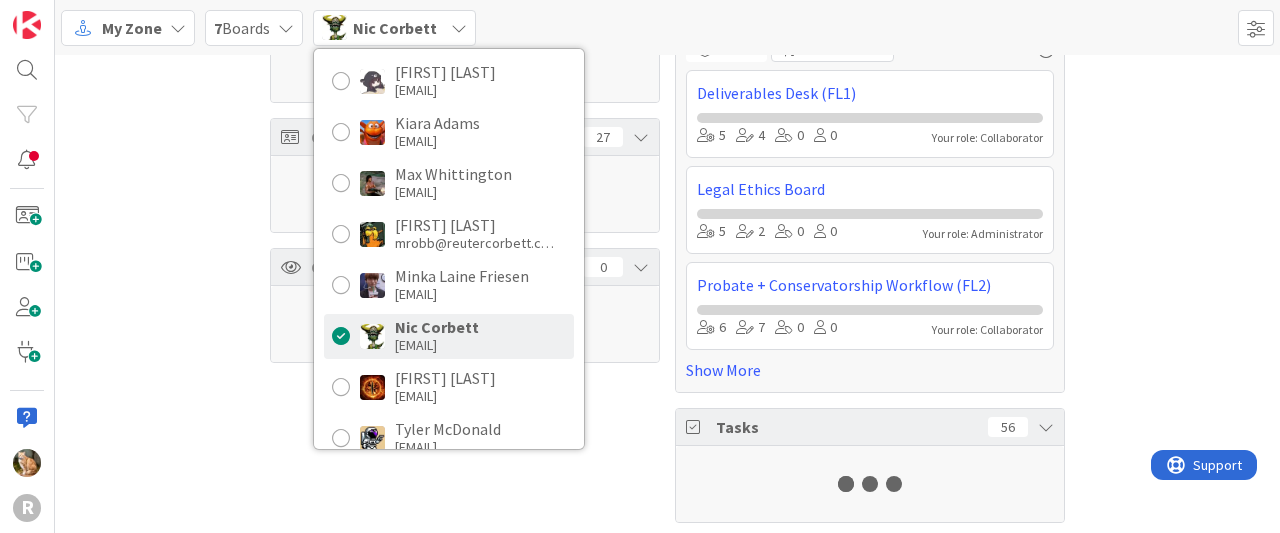 scroll, scrollTop: 100, scrollLeft: 0, axis: vertical 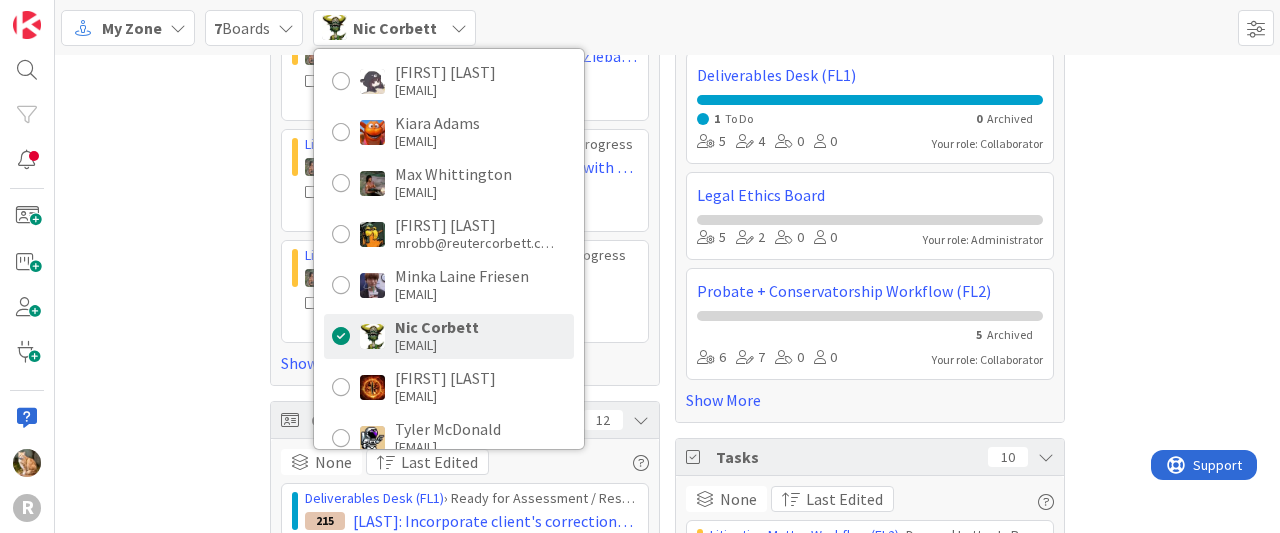 click on "Focus 5 Litigation Matter Workflow (FL2)  › Demand Letter In Progress 571 [LAST]: Beneficiary of the [LAST] Trust Follow up with Client (Re: Payment) [DATE] Litigation Matter Workflow (FL2)  › Discovery In Progress 653 [LAST]: Tortious Interference with Economic Relations Review Answer and Affirm defenses from OP and determine whether any responsive pleading is necessary [DATE] Litigation Matter Workflow (FL2)  › Strategy In Progress 1946 [LAST], [FIRST] Conference call with client re next steps, including [FIRST] and [FIRST]. [DATE] Show More Cards 12 None Last Edited Deliverables Desk (FL1)  › Ready for Assessment / Research 215 [LAST]:  Incorporate client's corrections in petition Litigation Matter Workflow (FL2)  › Judgment In Progress 145 [LAST]: [LAST] v. [LAST] Litigation Matter Workflow (FL2)  › Discovery In Progress 54 [LAST]:  [LAST] v. [LAST] Show More Column Watching 0 None Last Edited No Results Boards 7 None Last Edited Deliverables Desk (FL1) 1 To Do 0 Archived 5 4 0 0 5 2" at bounding box center [667, 429] 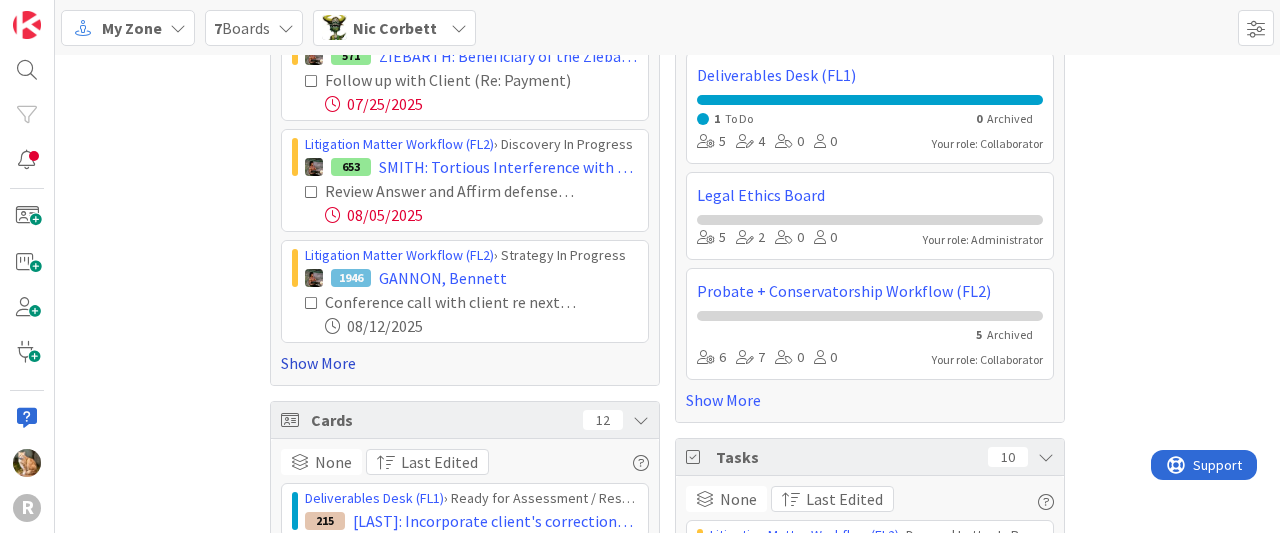 click on "Show More" at bounding box center (465, 363) 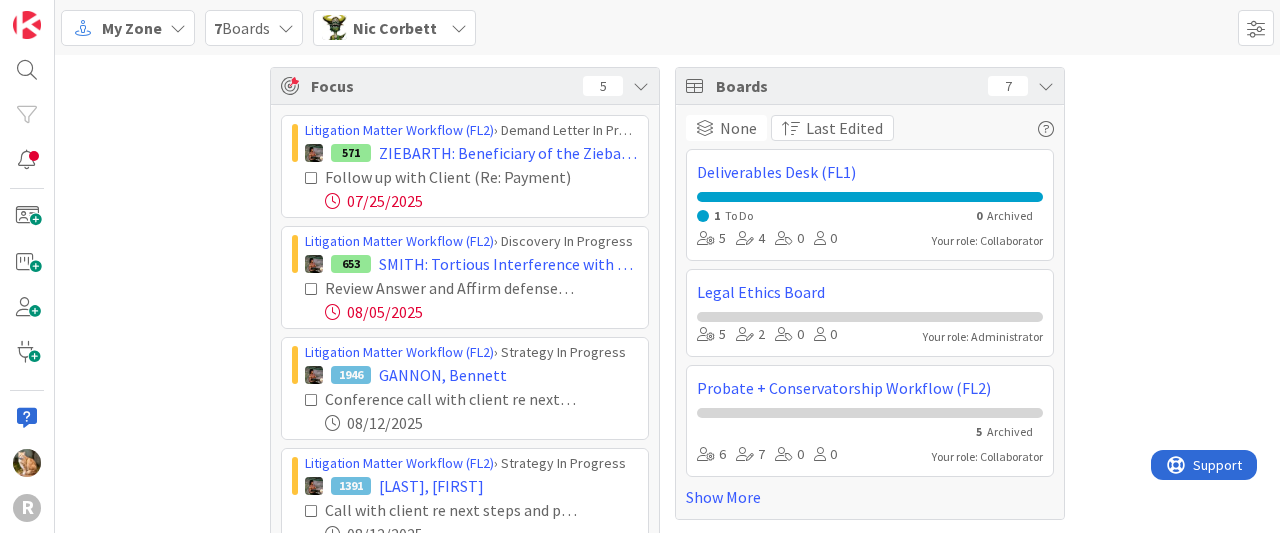scroll, scrollTop: 2, scrollLeft: 0, axis: vertical 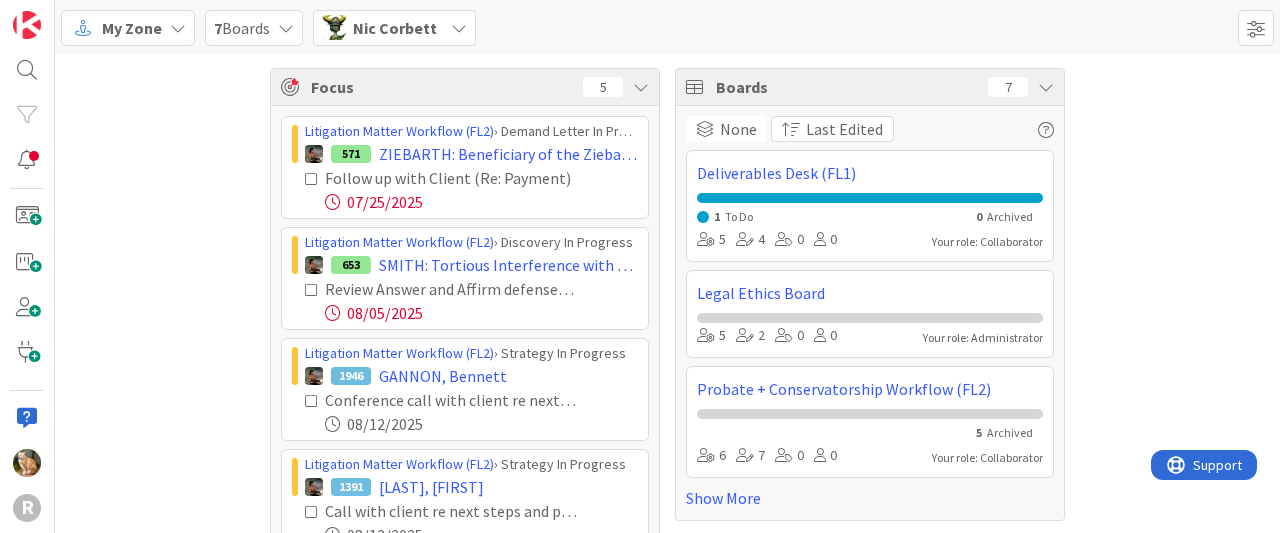 click at bounding box center [459, 28] 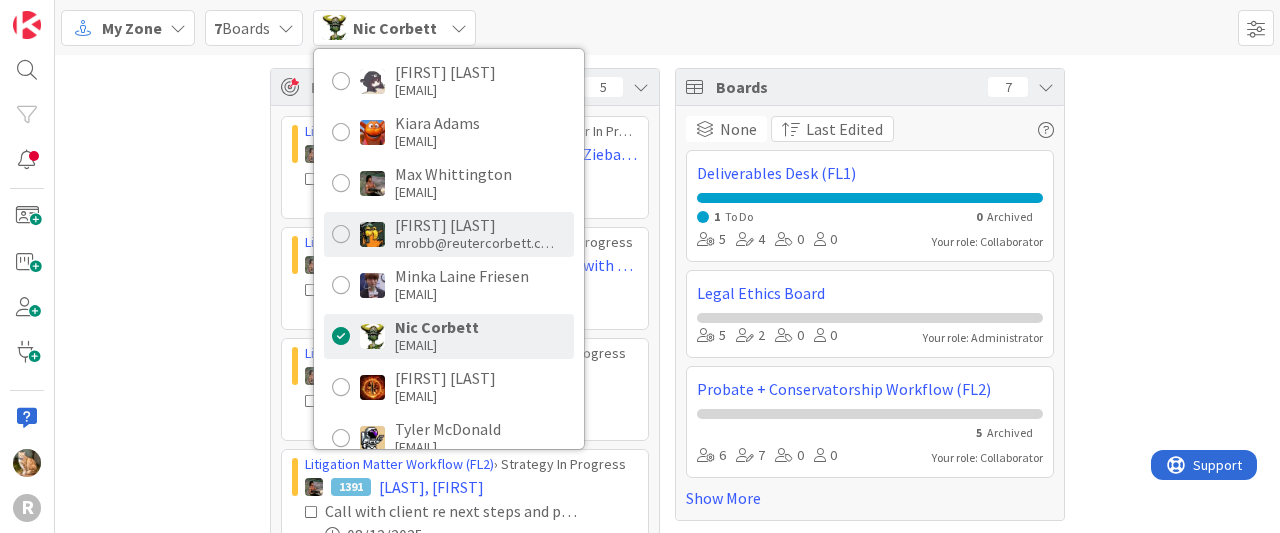 click on "[FIRST] [LAST]" at bounding box center (475, 225) 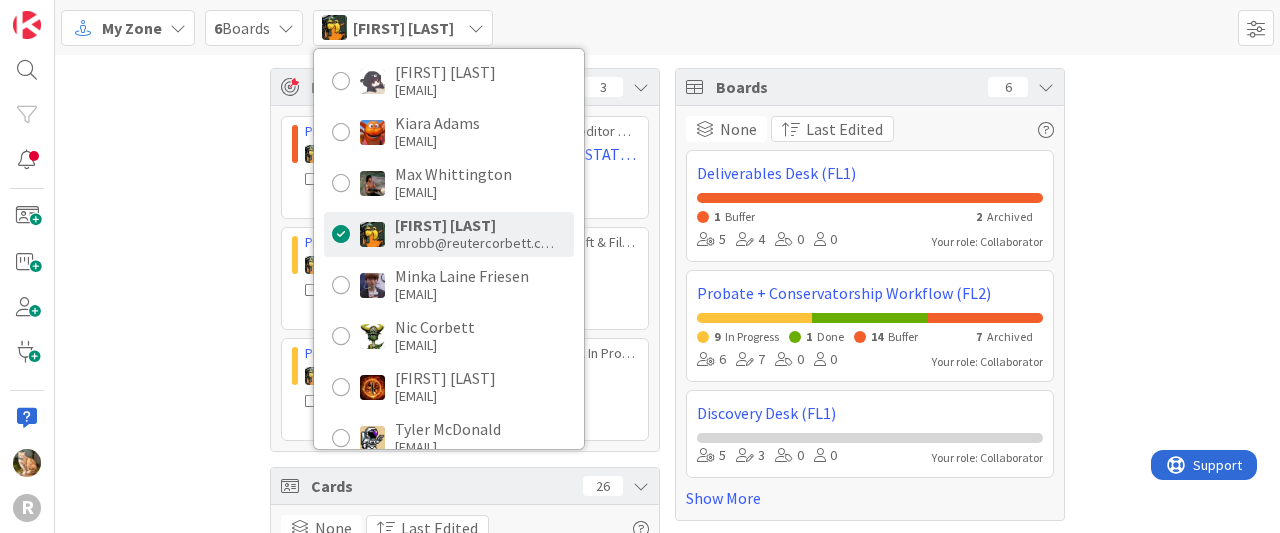 click on "Focus 3 Probate + Conservatorship Workflow (FL2)  › Creditor Claim Waiting Period 317 [NUMBER] - [LAST]; [FIRST]; ESTATE of [FIRST] [LAST] Draft closing documents [DATE] Probate + Conservatorship Workflow (FL2)  › Draft & File Peitition 1761 [LAST], [FIRST] Call Client (Regarding Next Steps) [DATE] Probate + Conservatorship Workflow (FL2)  › I&A In Progress 1098 [LAST] Estate Recover Draft and Send Waiver to Counsel for Heirs [DATE] Cards 26 None Last Edited Deliverables Desk (FL1)  › Revisions Needed 233 [LAST] - Petition for Order for Surrender of Assets Litigation Matter Workflow (FL2)  › Pleadings Queue 68 [LAST]: [FIRST] [LAST] Litigation Matter Workflow (FL2)  › Mediation/Settlement in Progress 77 [LAST], [FIRST] Show More Column Watching 0 None Last Edited No Results Boards 6 None Last Edited Deliverables Desk (FL1) 2 Archived 5 4 0 0 Your role:  Collaborator Probate + Conservatorship Workflow (FL2) 9 In Progress 1 Done 14 Buffer 7 Archived 6 7 0 0 Your role:  Collaborator 5" at bounding box center [667, 551] 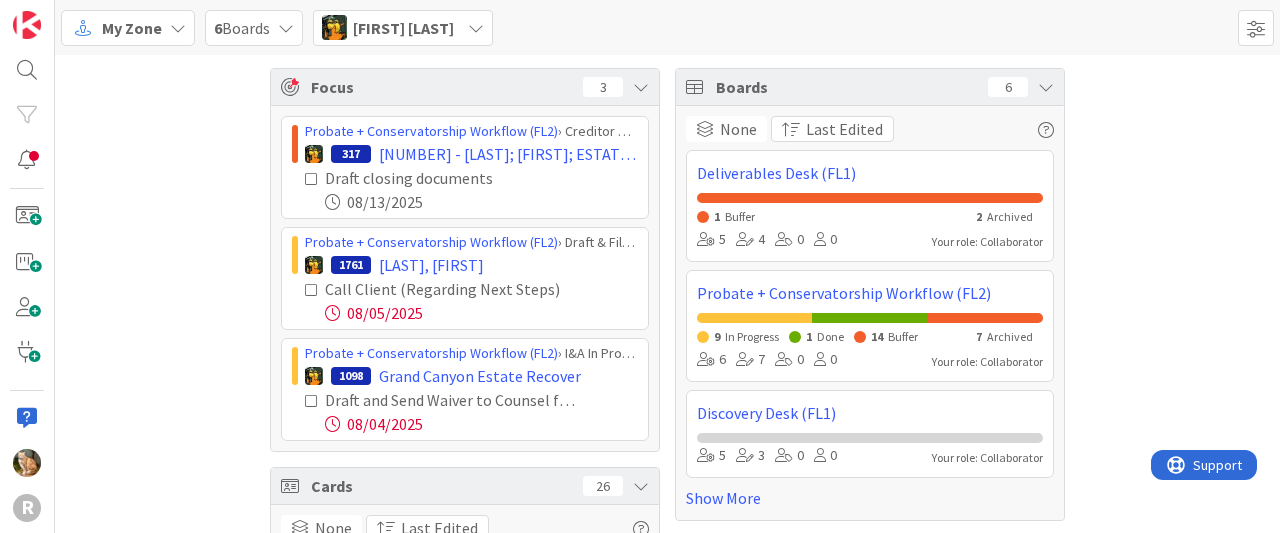 click at bounding box center (476, 28) 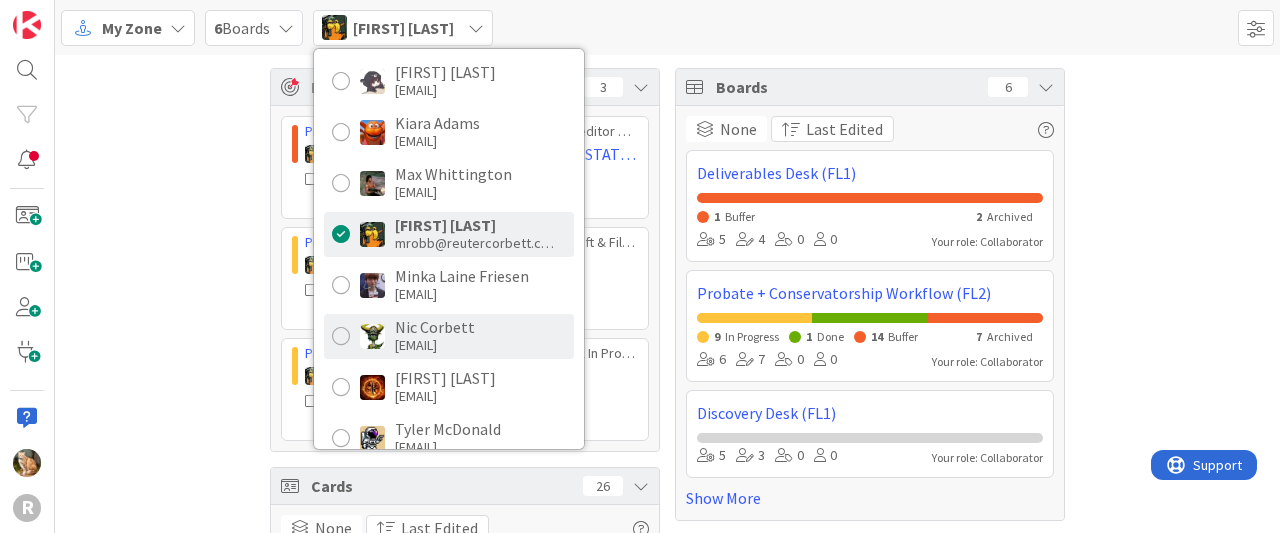 click on "[EMAIL]" at bounding box center (435, 345) 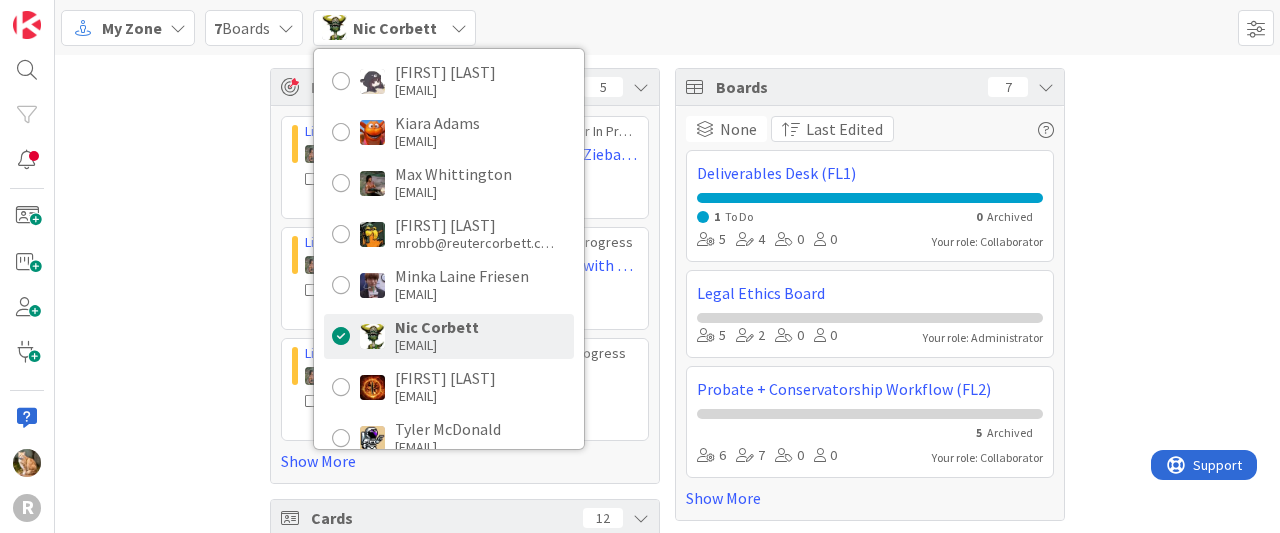 click on "Focus 5 Litigation Matter Workflow (FL2)  › Demand Letter In Progress 571 [LAST]: Beneficiary of the [LAST] Trust Follow up with Client (Re: Payment) [DATE] Litigation Matter Workflow (FL2)  › Discovery In Progress 653 [LAST]: Tortious Interference with Economic Relations Review Answer and Affirm defenses from OP and determine whether any responsive pleading is necessary [DATE] Litigation Matter Workflow (FL2)  › Strategy In Progress 1946 [LAST], [FIRST] Conference call with client re next steps, including [FIRST] and [FIRST]. [DATE] Show More Cards 12 None Last Edited Deliverables Desk (FL1)  › Ready for Assessment / Research 215 [LAST]:  Incorporate client's corrections in petition Litigation Matter Workflow (FL2)  › Judgment In Progress 145 [LAST]: [LAST] v. [LAST] Litigation Matter Workflow (FL2)  › Discovery In Progress 54 [LAST]:  [LAST] v. [LAST] Show More Column Watching 0 None Last Edited No Results Boards 7 None Last Edited Deliverables Desk (FL1) 1 To Do 0 Archived 5 4 0 0 5 2" at bounding box center (667, 527) 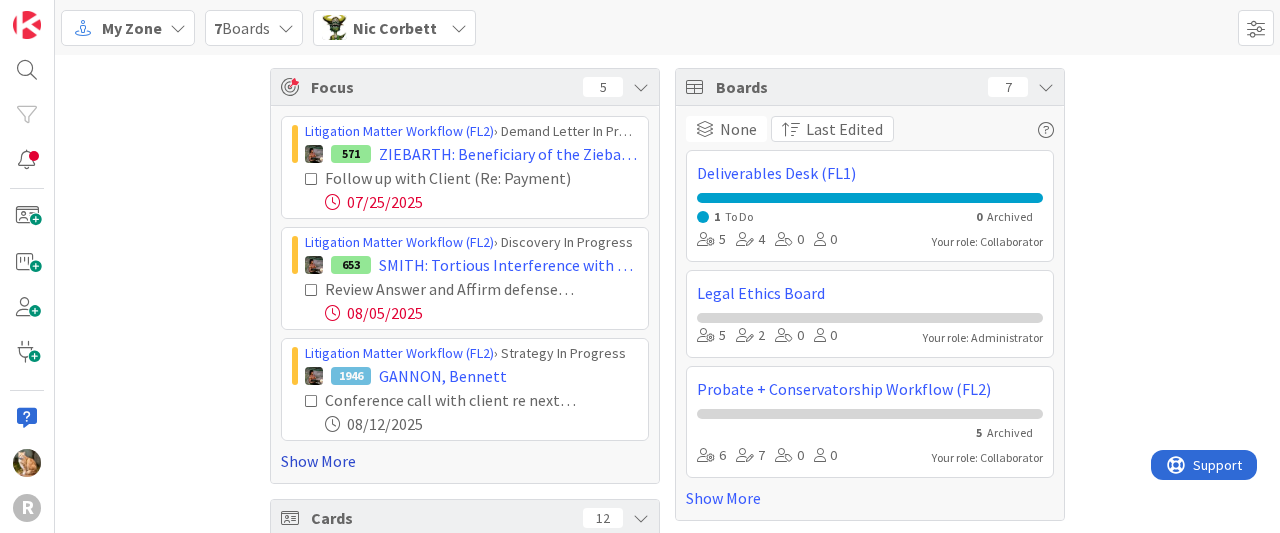 click on "Show More" at bounding box center [465, 461] 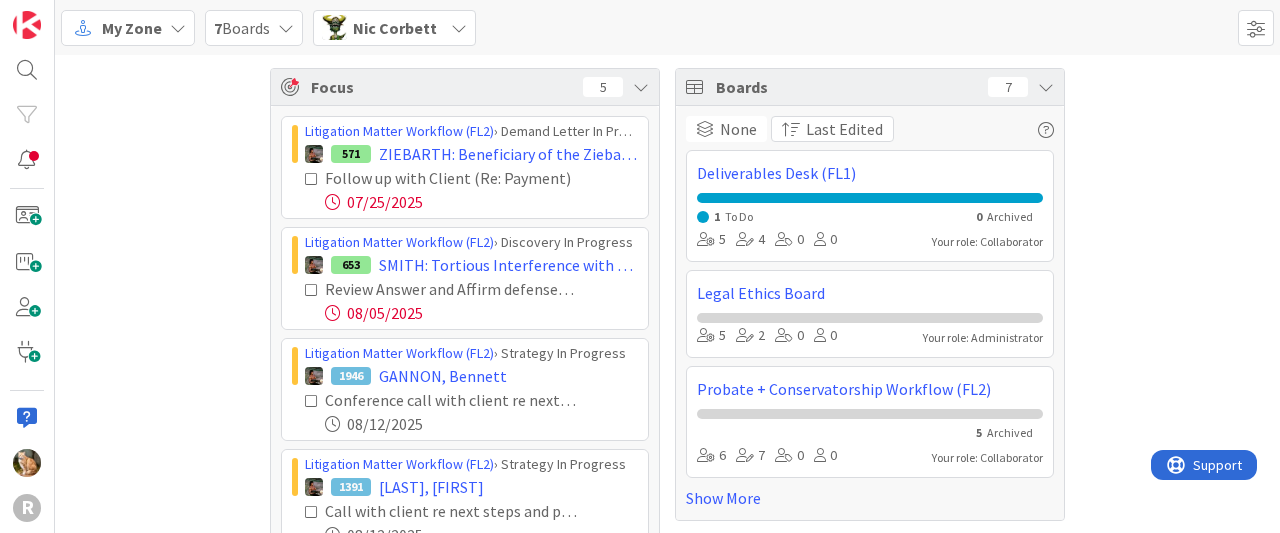 click at bounding box center [312, 290] 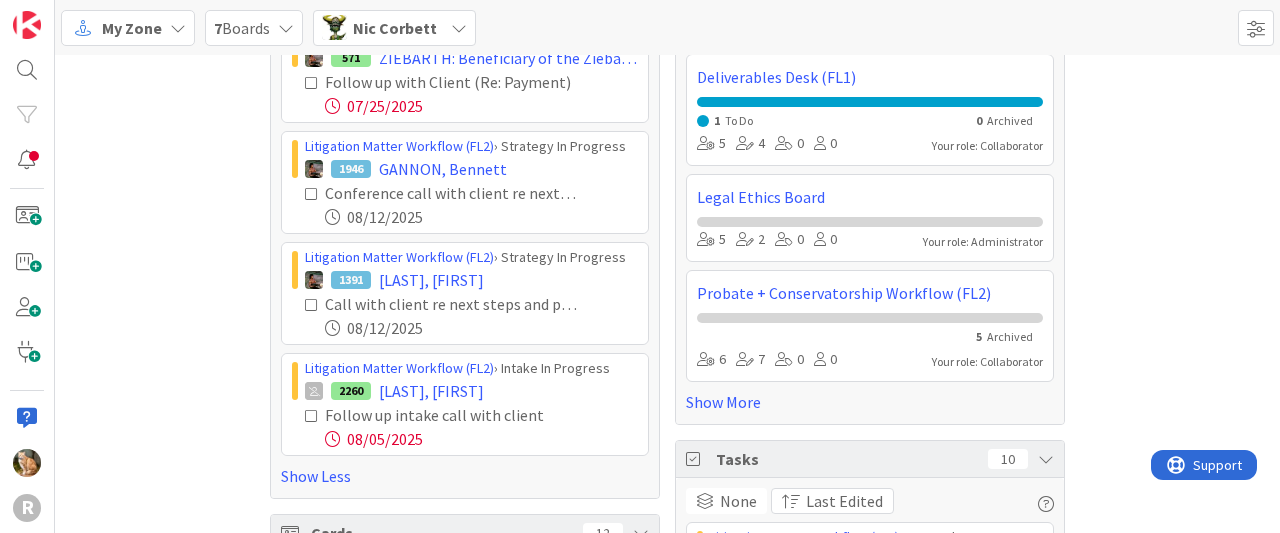 scroll, scrollTop: 100, scrollLeft: 0, axis: vertical 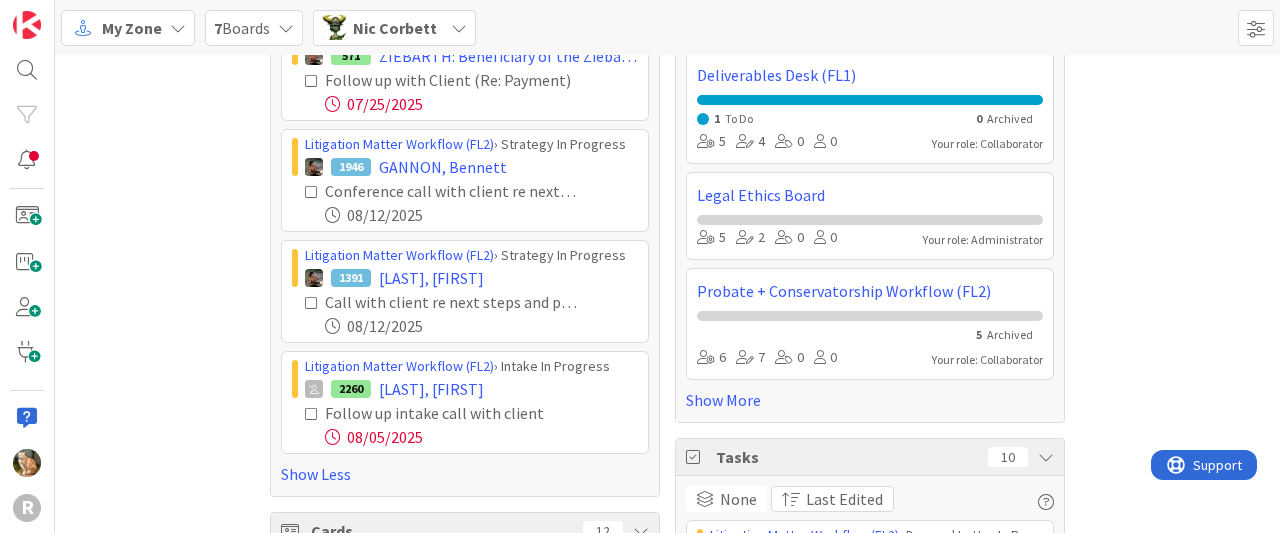 click at bounding box center [459, 28] 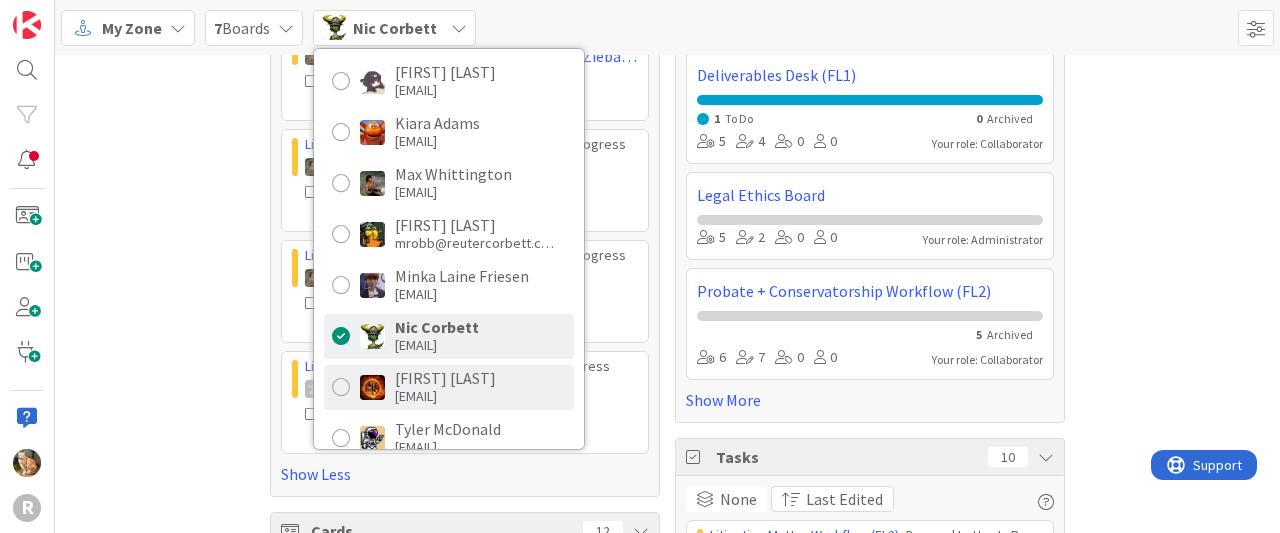 click on "[EMAIL]" at bounding box center (445, 396) 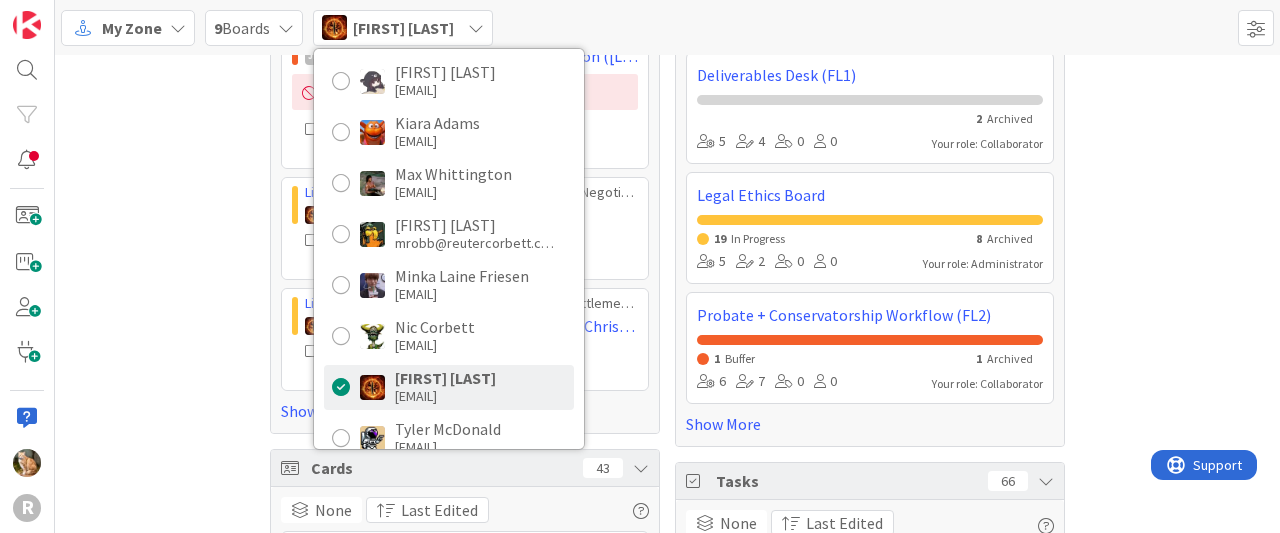 click on "Focus 4 Litigation Matter Workflow (FL2)  › Judgment Queue JM 53 [LAST]: Probate Trust Litigation ([LAST] as PR and Trustee Representation) Pending Court Opinion  F/u in the next 30 days if no decision received - Prepare Ltr to Court with applicable precedent [DATE] Litigation Matter Workflow (FL2)  › Pre-litigation Negotiation 270 [LAST], [FIRST] Review bills and provide analysis to client. [DATE] Litigation Matter Workflow (FL2)  › Mediation/Settlement in Progress 160 [LAST]:  [LAST] v. [LAST] Finalize Settlement Agreement and Demand Letter [DATE] Show More Cards 43 None Last Edited Litigation Matter Workflow (FL2)  › Closing Queue 71 [LAST], [FIRST]  On hold Litigation Matter Workflow (FL2)  › Closing In Progress 751 [LAST]: Trustee of Irrevocable Family Trust Litigation Matter Workflow (FL2)  › Closing In Progress 94 [FIRST] [LAST] (Periodic Advice) Show More Column Watching 0 None Last Edited No Results Boards 9 None Last Edited Deliverables Desk (FL1) 2 Archived 5 4 0 0 19" at bounding box center (667, 452) 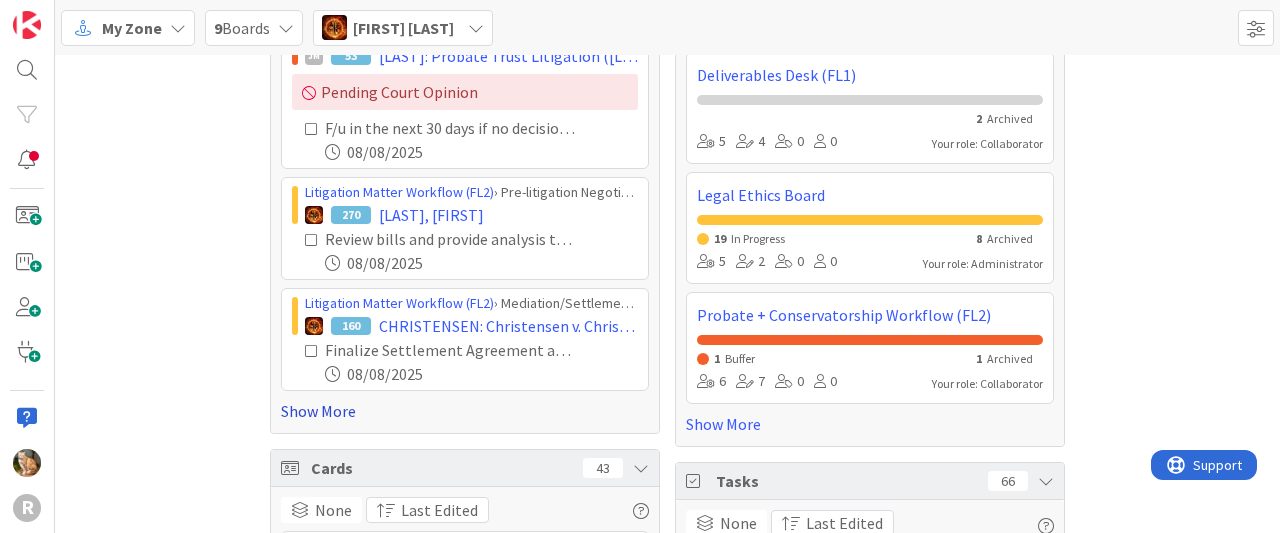 click on "Show More" at bounding box center [465, 411] 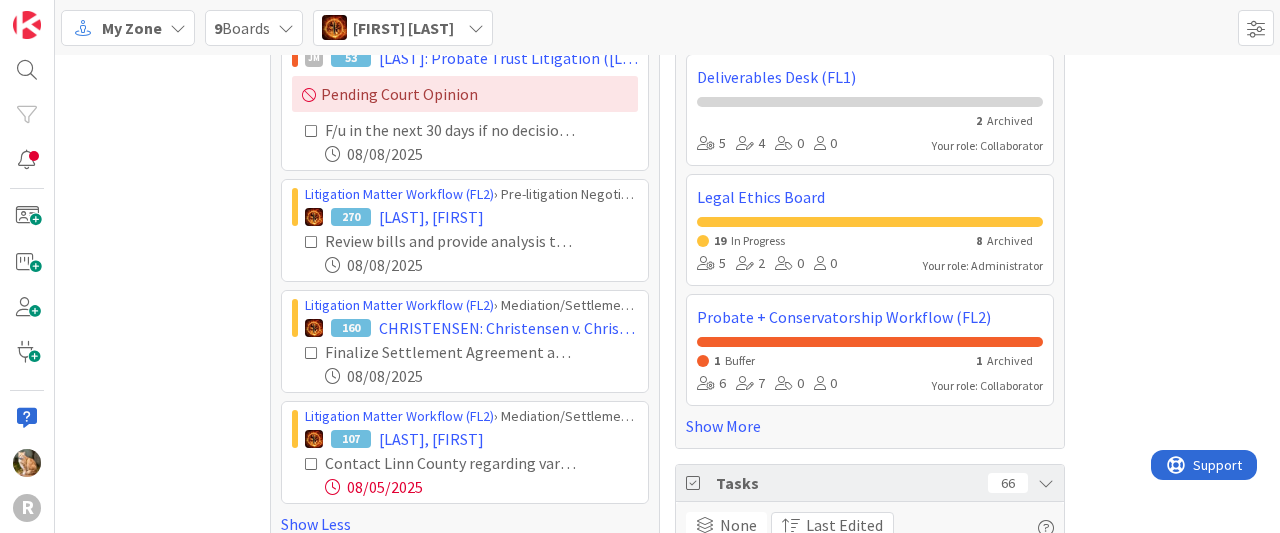 scroll, scrollTop: 98, scrollLeft: 0, axis: vertical 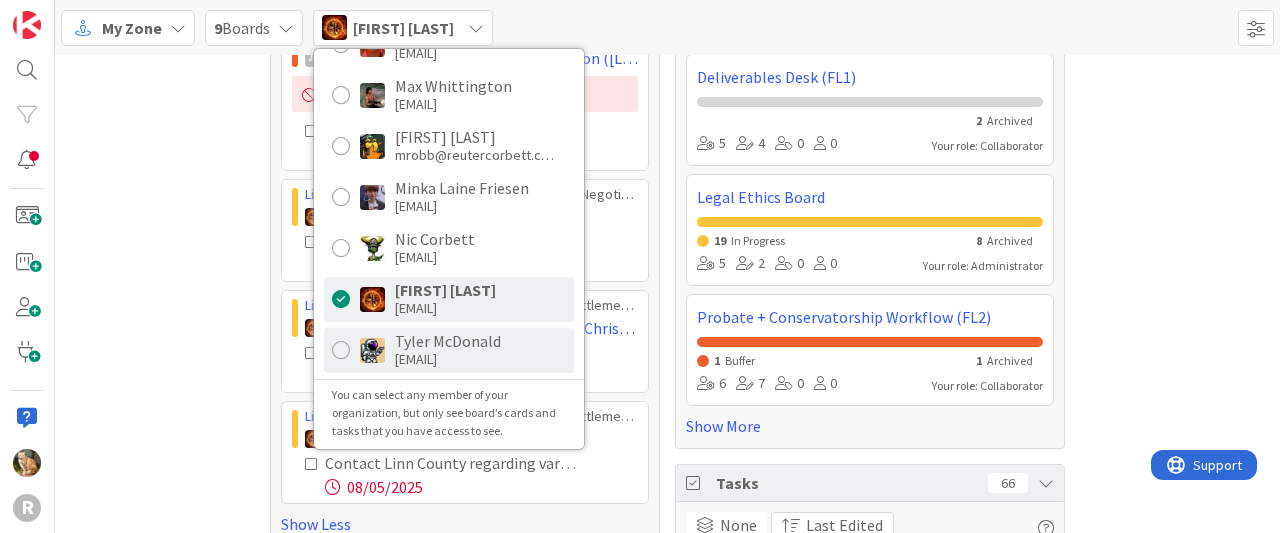 click on "Tyler McDonald" at bounding box center (448, 341) 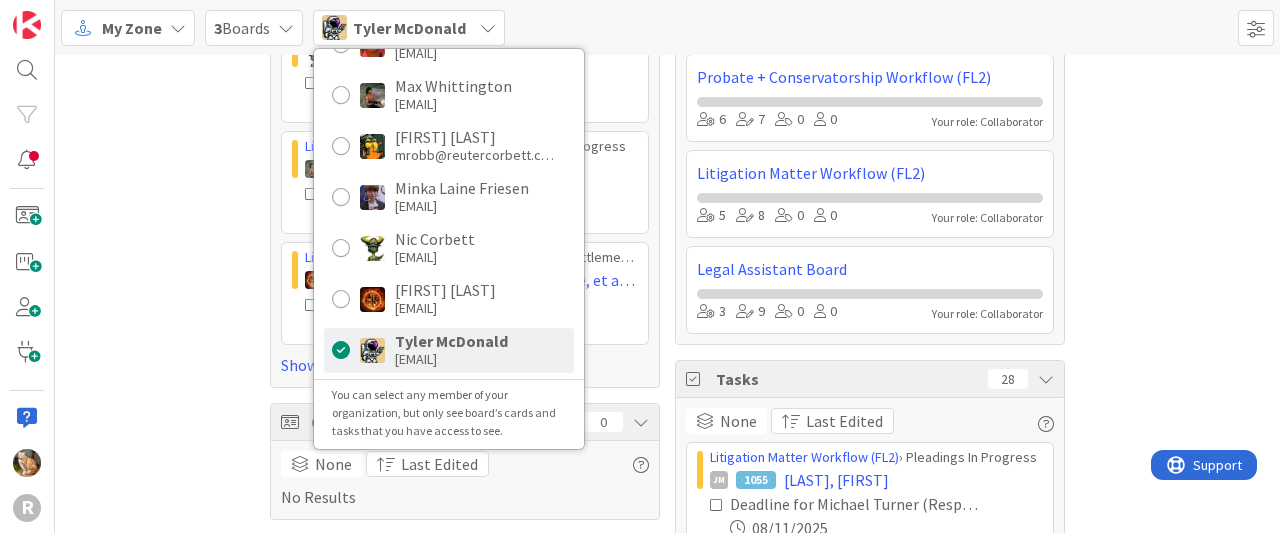click on "Focus 8 Litigation Matter Workflow (FL2)  › Discovery In Progress 54 [LAST]:  [LAST] v. [LAST] Finalize Depo Exhibits [DATE] Litigation Matter Workflow (FL2)  › Strategy In Progress 1946 [LAST], [FIRST] Prepare New Client Memo setting out options and risk, particularly in relation to no contest clause. [DATE] Litigation Matter Workflow (FL2)  › Mediation/Settlement in Progress 1150 [LAST]: [FIRST] [LAST] & Spine, et al. v. The [LAST] Group, et al. confirm mediation date with OC [DATE] Show More Cards 0 None Last Edited No Results Column Watching 0 None Last Edited No Results Boards 3 None Last Edited Probate + Conservatorship Workflow (FL2) 6 7 0 0 Your role:  Collaborator Litigation Matter Workflow (FL2) 5 8 0 0 Your role:  Collaborator Legal Assistant Board 3 9 0 0 Your role:  Collaborator Tasks 28 None Last Edited Litigation Matter Workflow (FL2)  › Pleadings In Progress JM 1055 [LAST], [FIRST] Deadline for [FIRST] [LAST] (Respond to Letter- Notice) [DATE] 54" at bounding box center (667, 487) 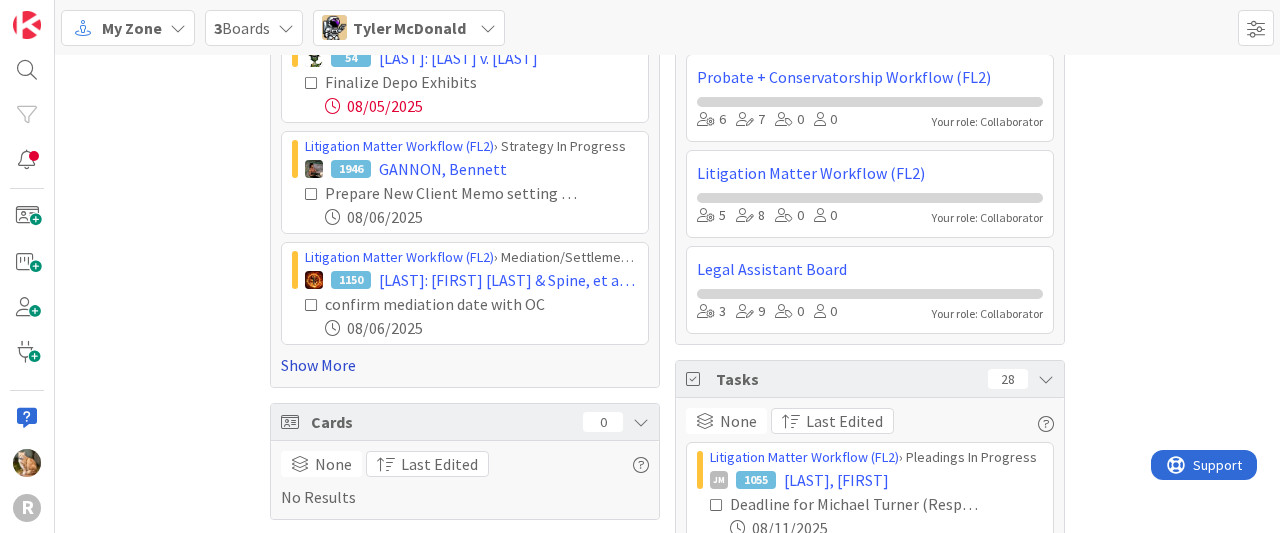 click on "Show More" at bounding box center (465, 365) 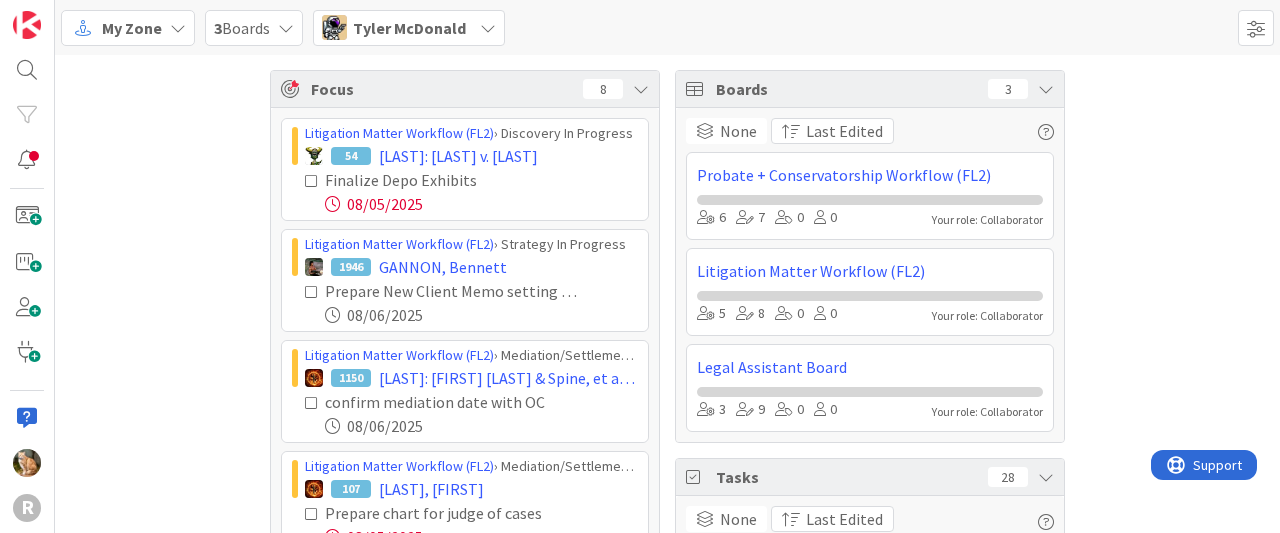 scroll, scrollTop: 0, scrollLeft: 0, axis: both 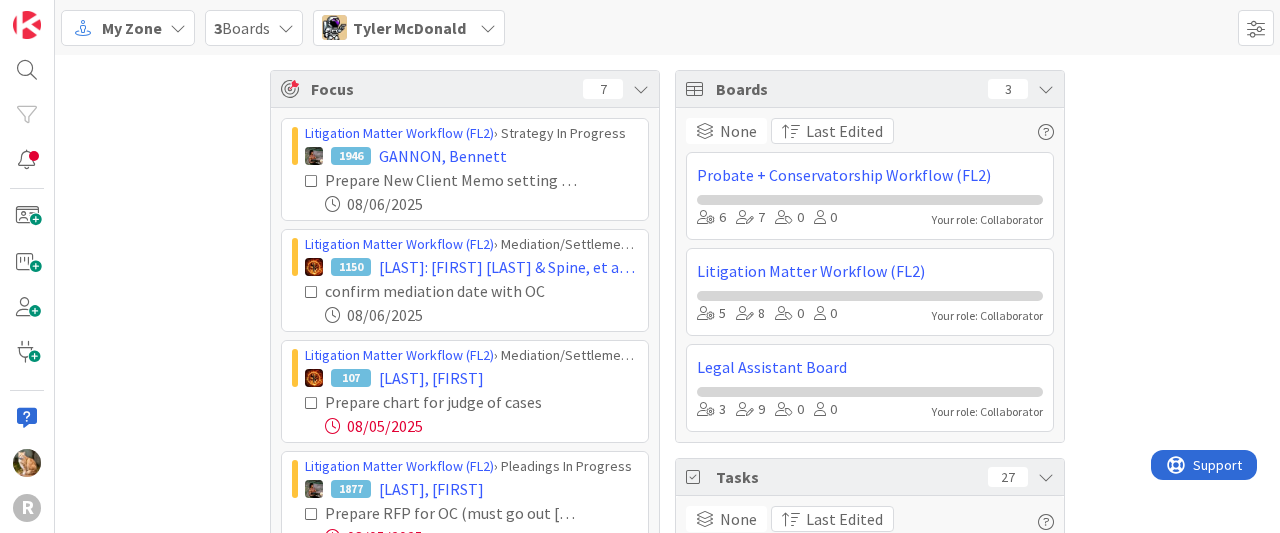 click at bounding box center (312, 292) 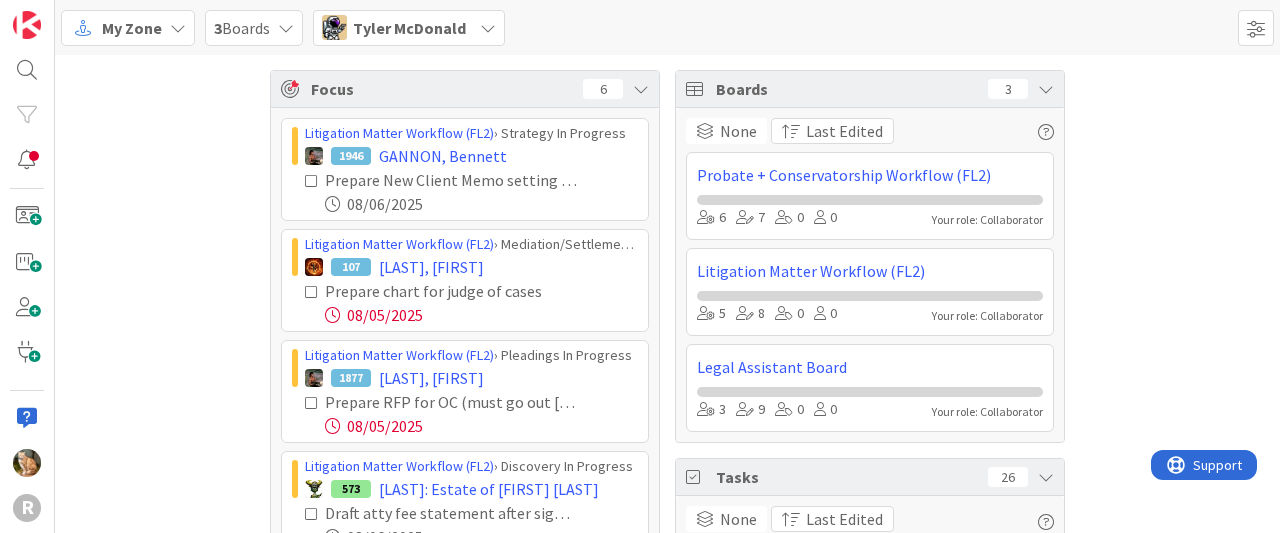 click at bounding box center (312, 292) 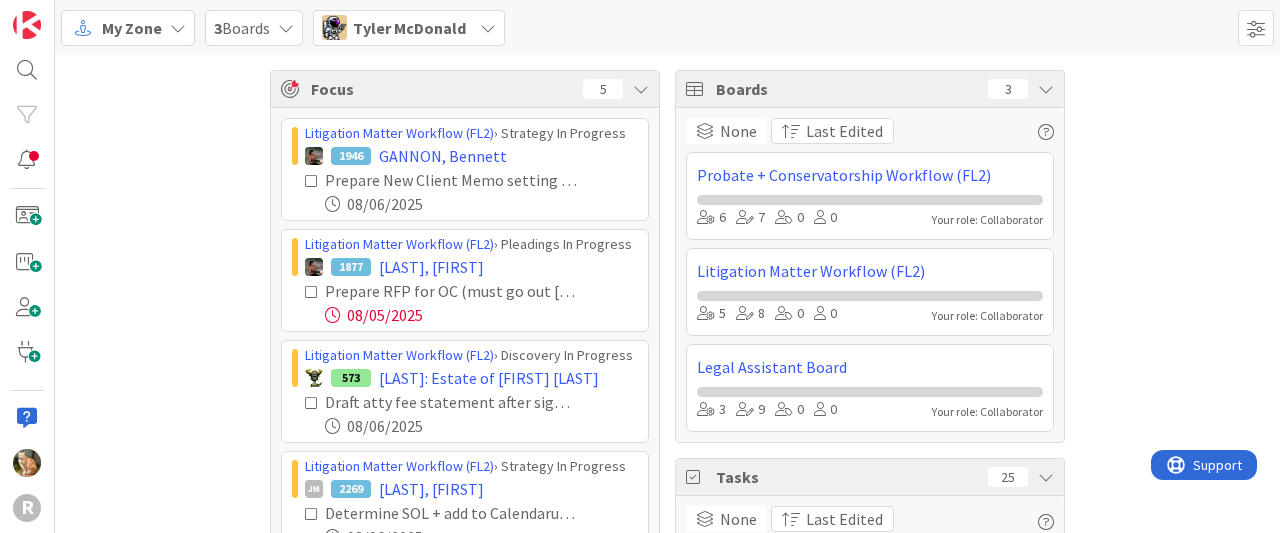 click at bounding box center [312, 292] 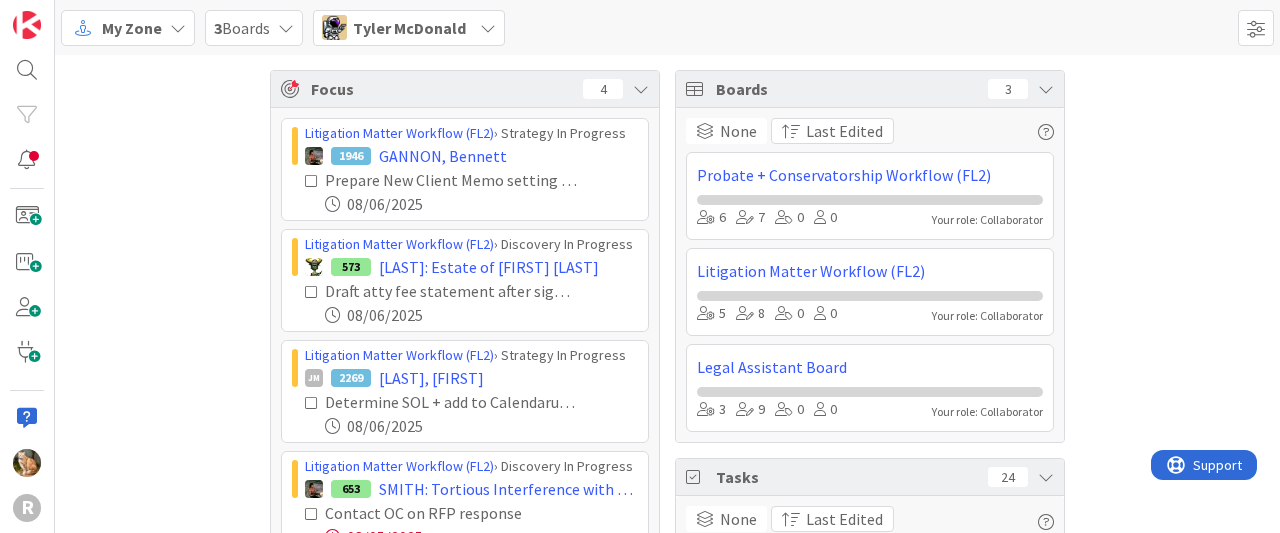 click at bounding box center [312, 403] 